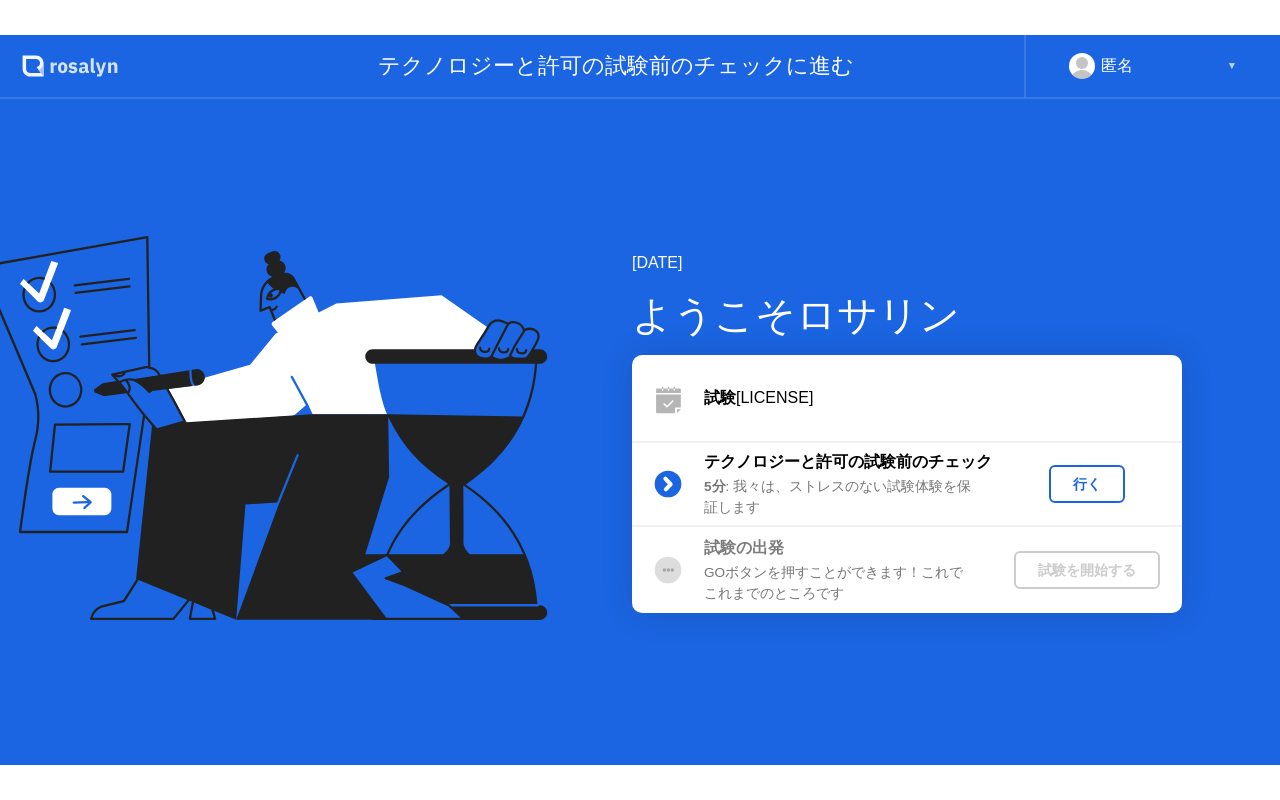 scroll, scrollTop: 0, scrollLeft: 0, axis: both 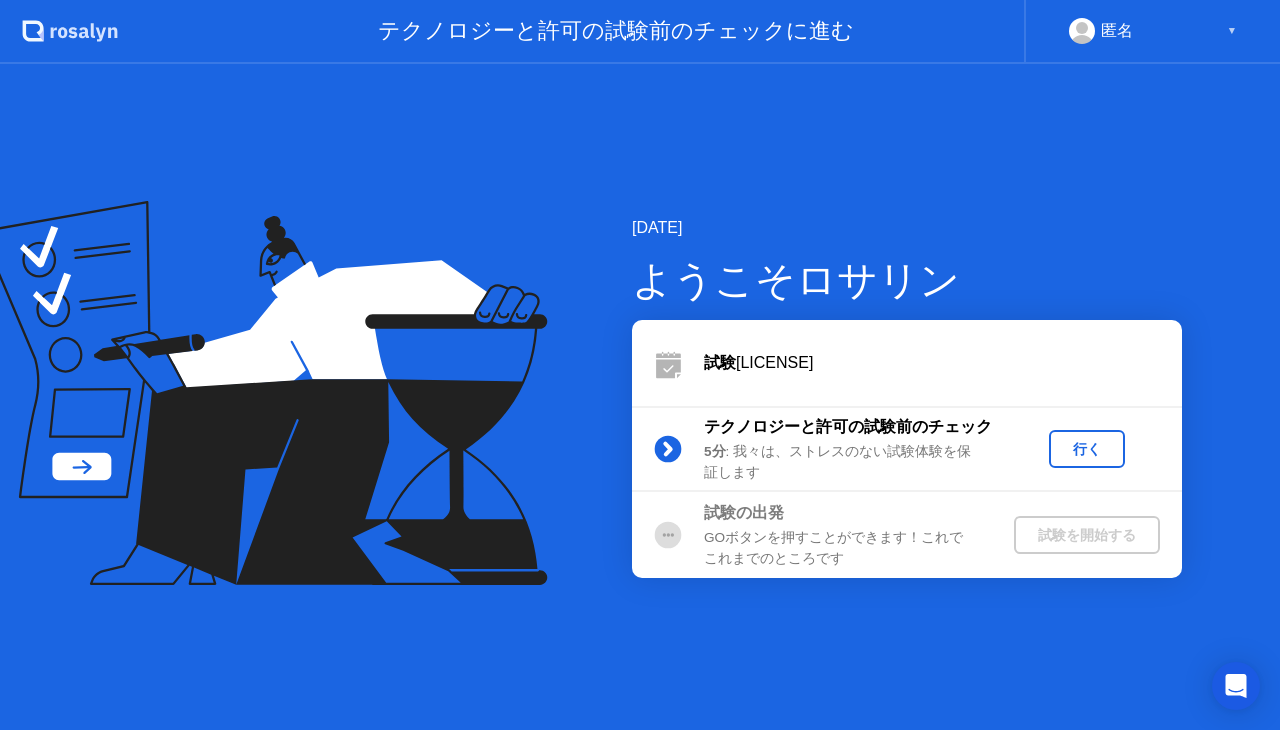 click on "行く" 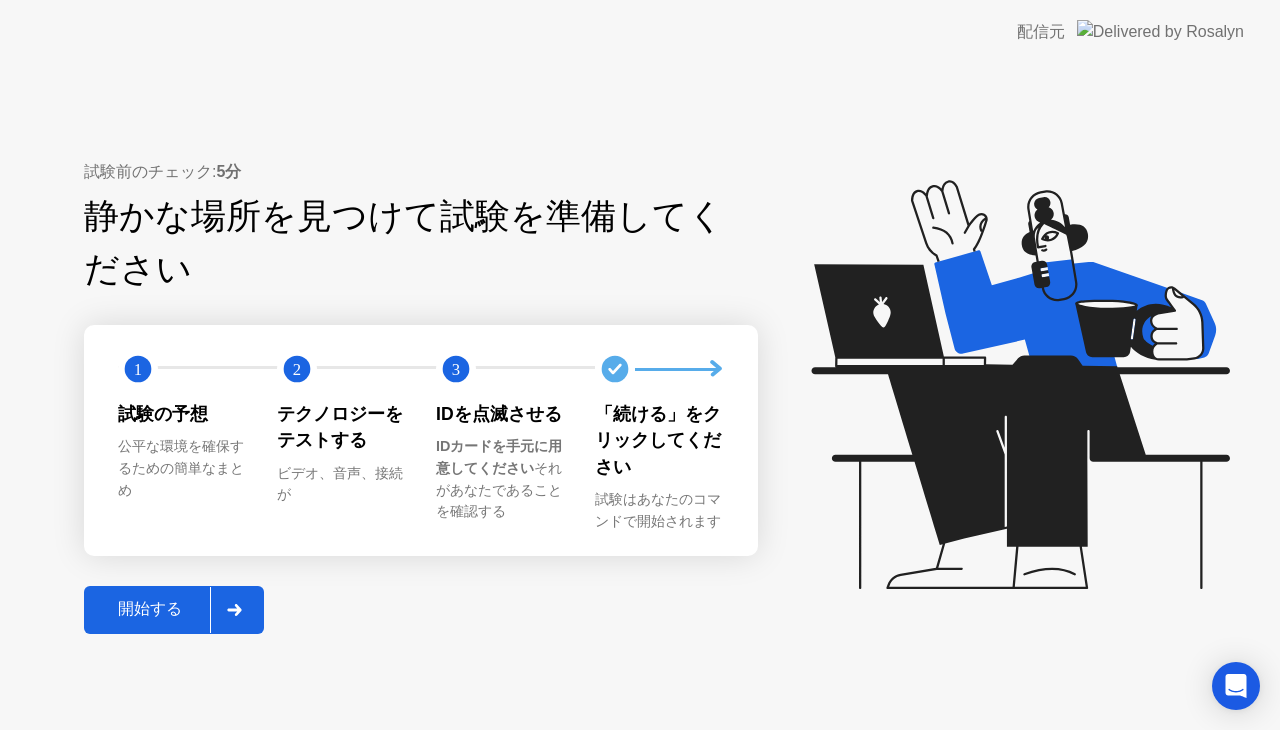click 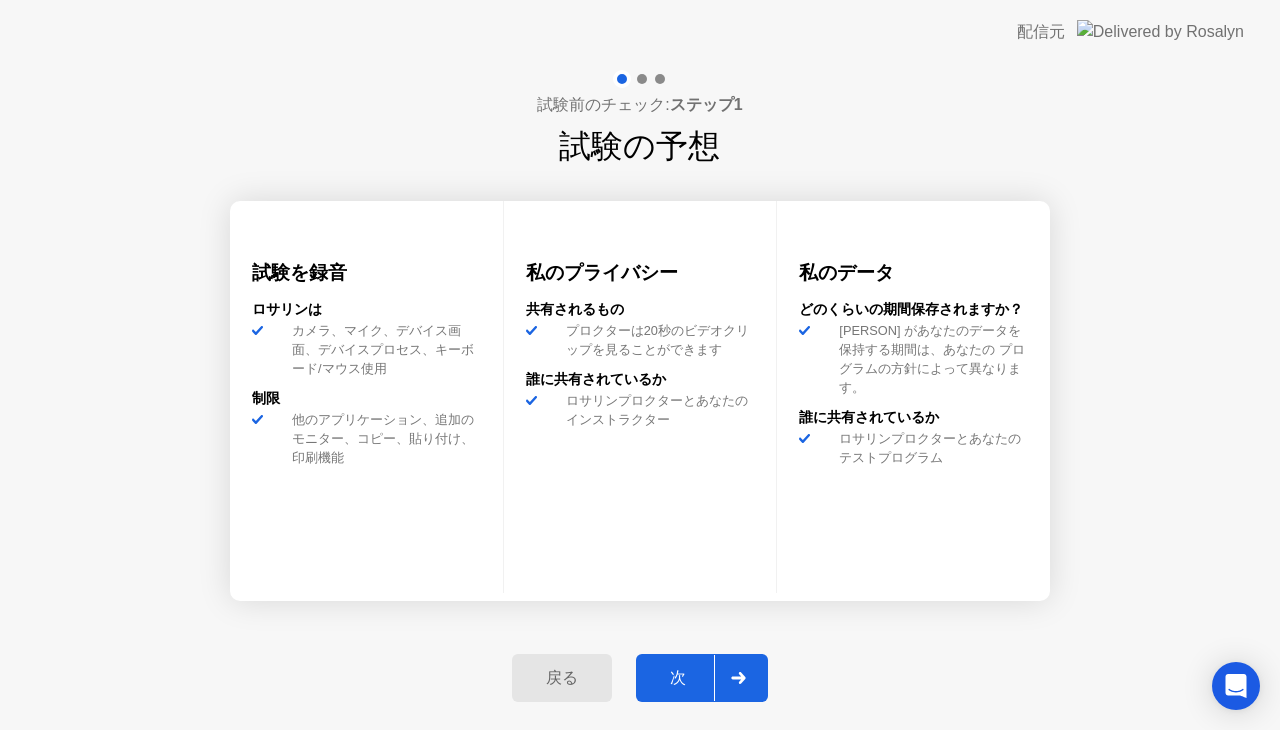 click on "次" 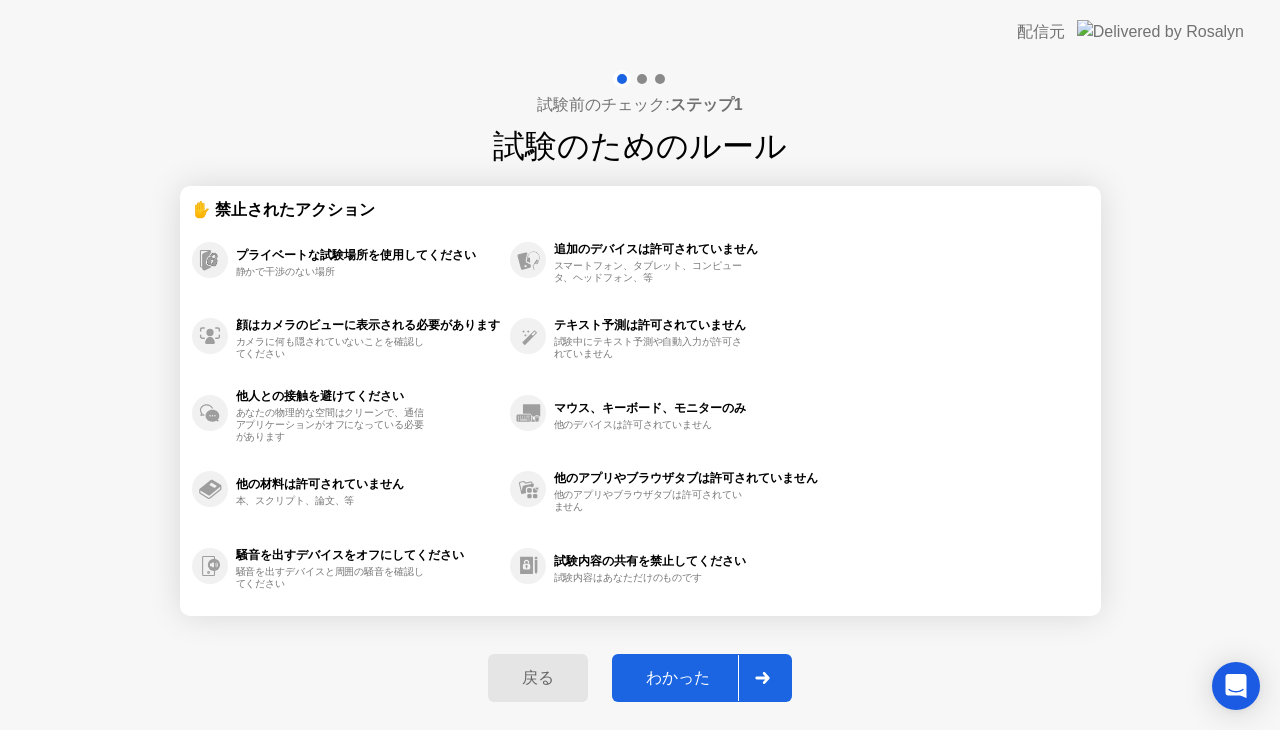 click on "わかった" 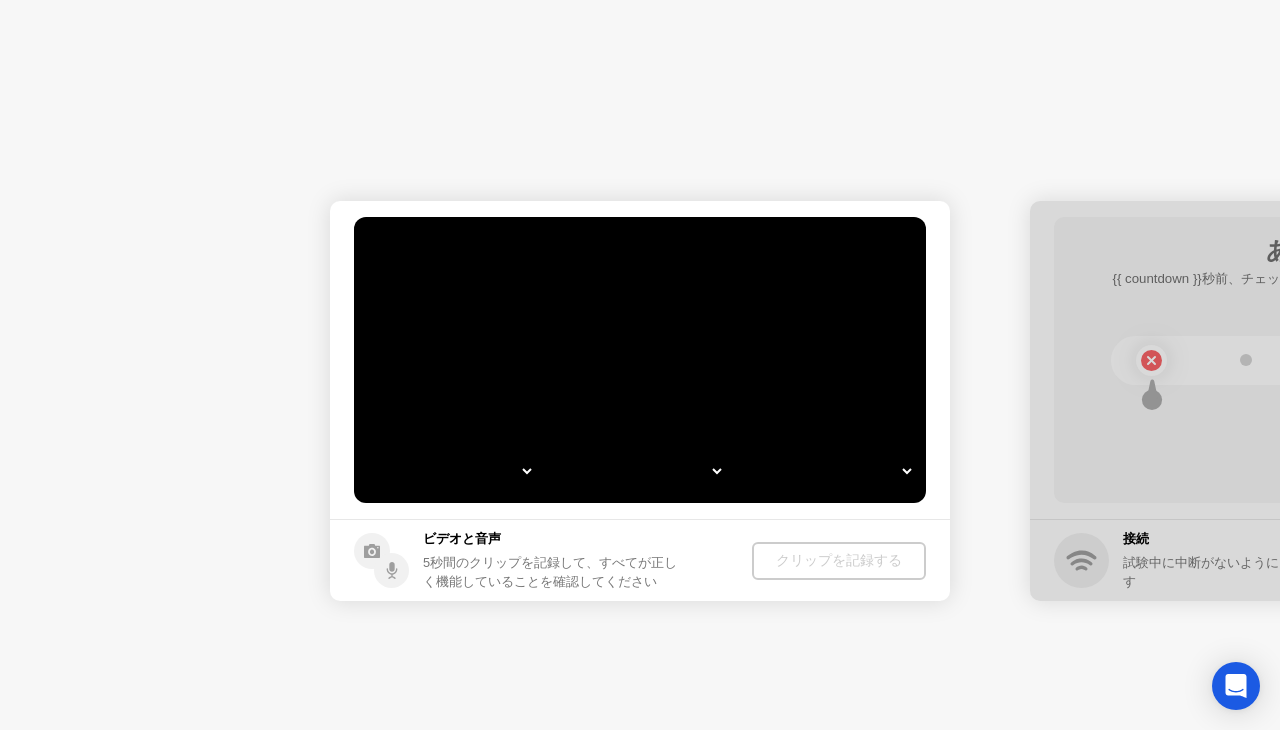 select on "**********" 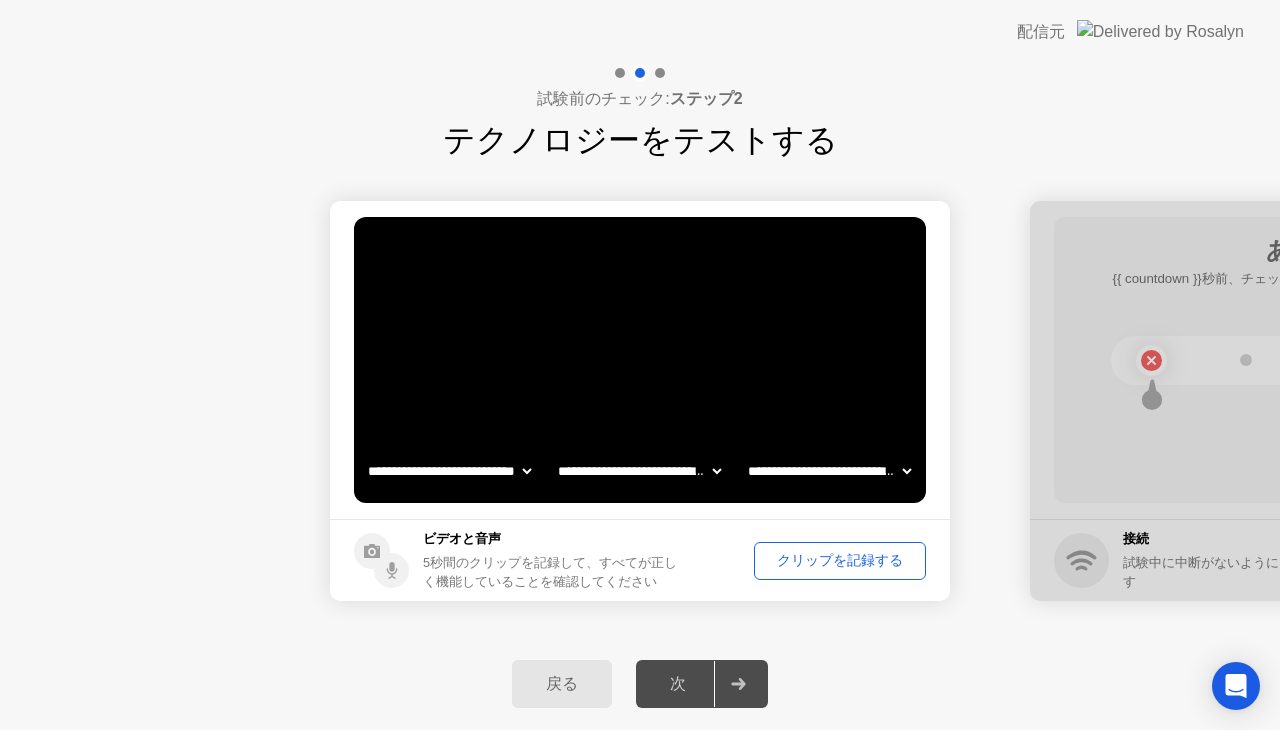click on "クリップを記録する" 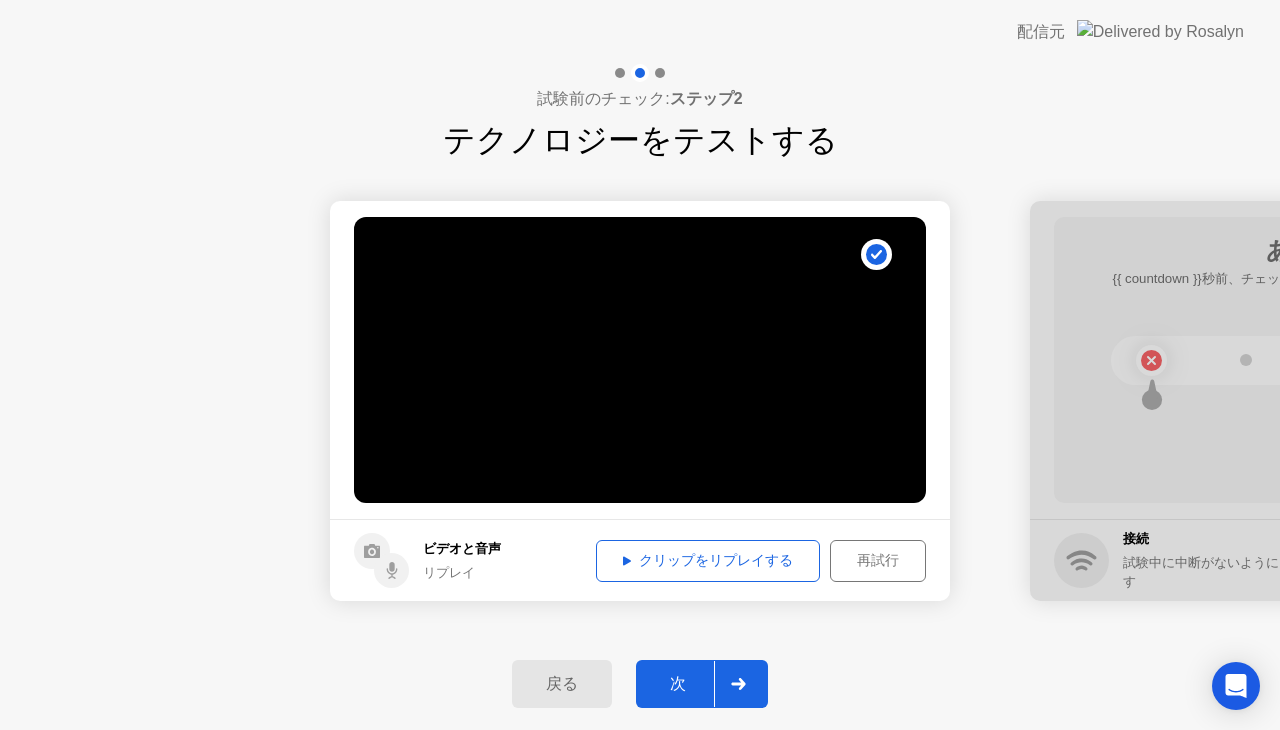 click on "クリップをリプレイする" 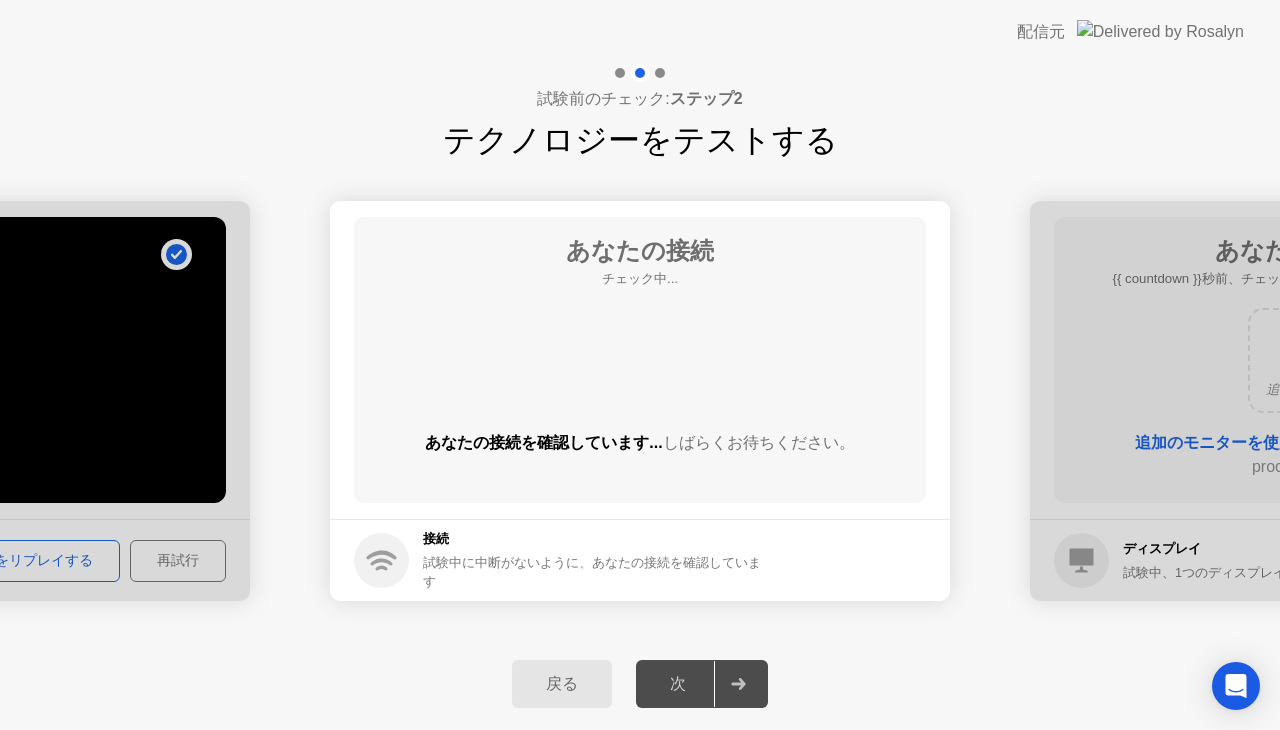 click on "戻る 次" 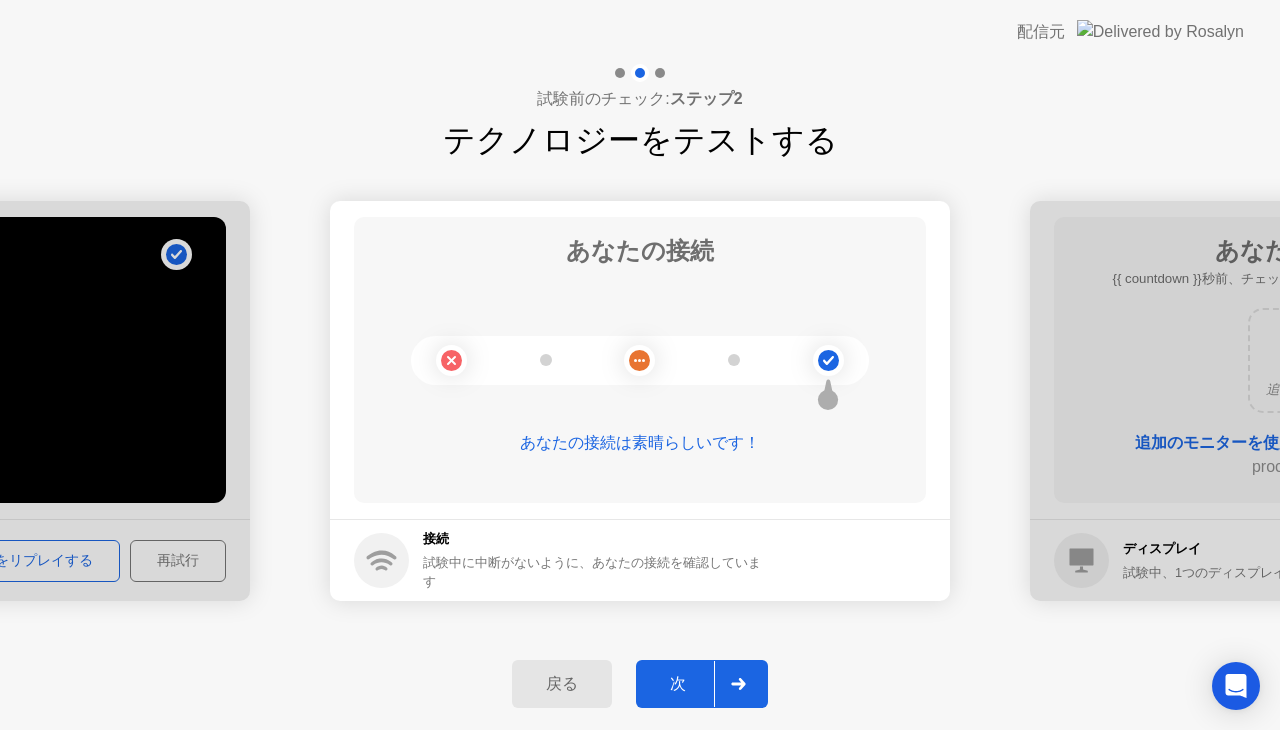 click on "次" 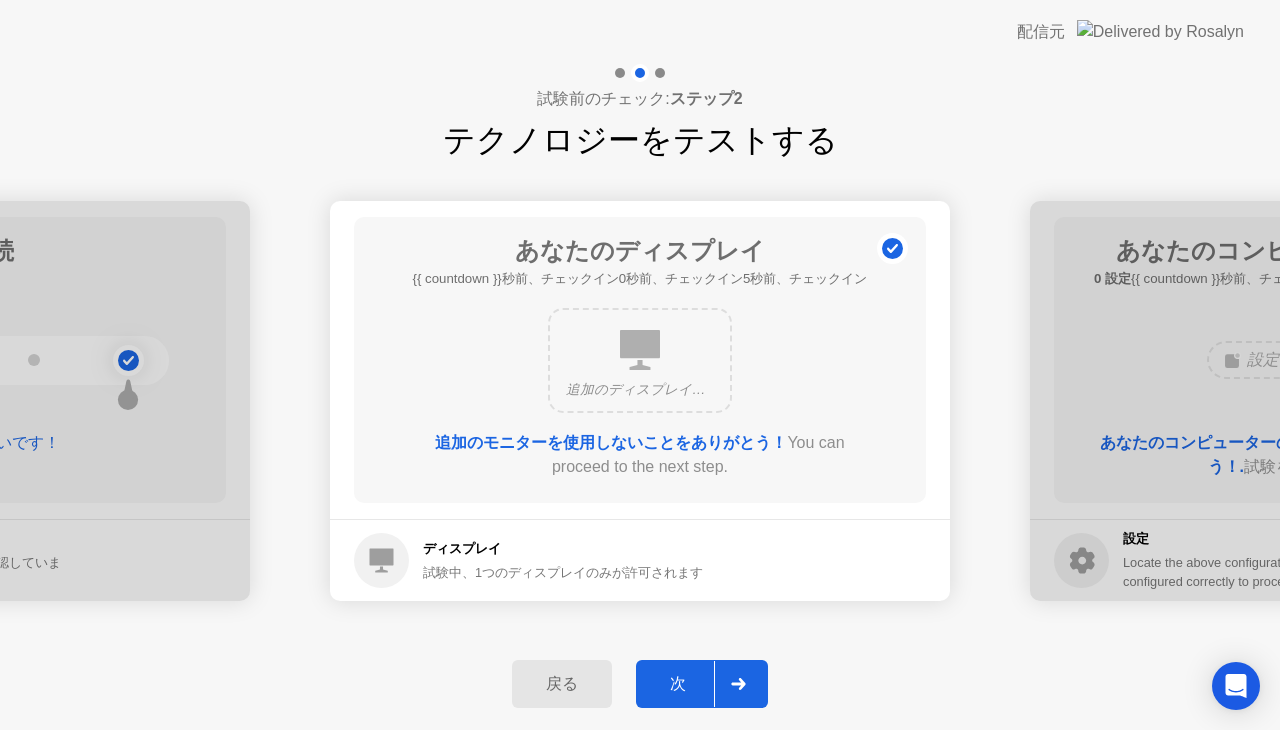click on "次" 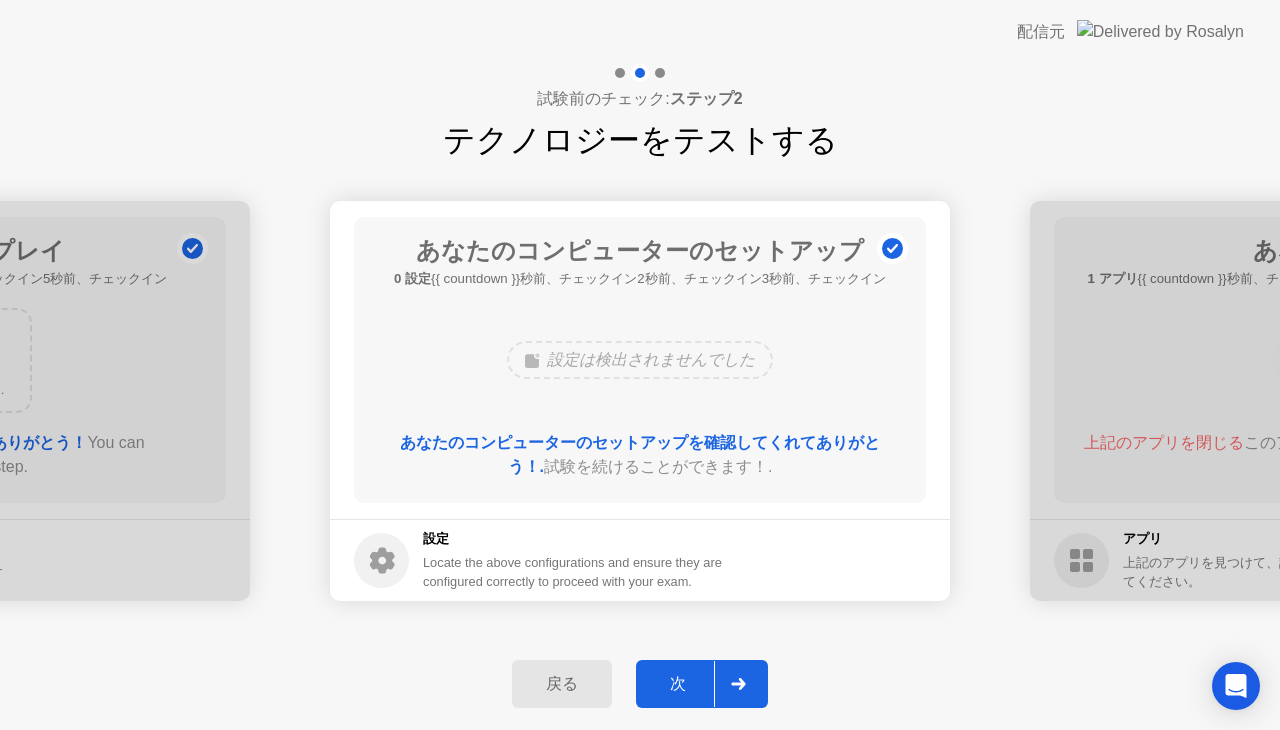 click on "次" 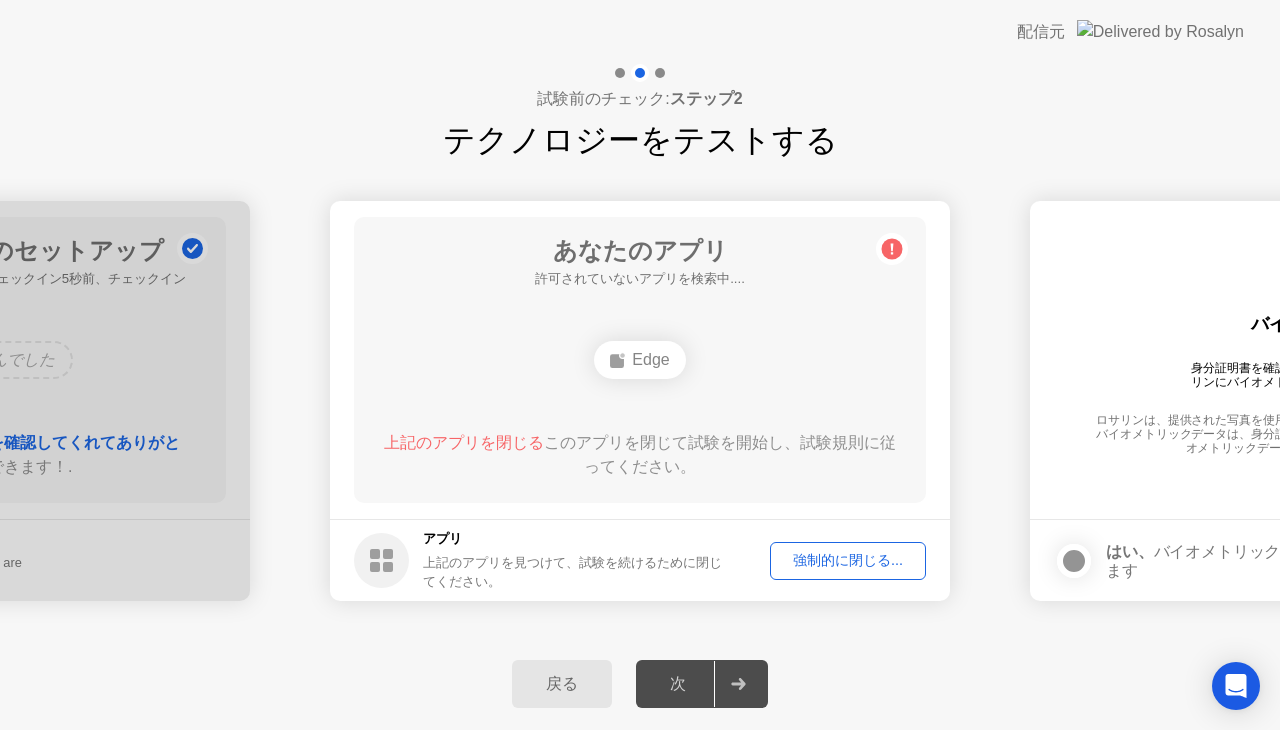 click on "強制的に閉じる..." 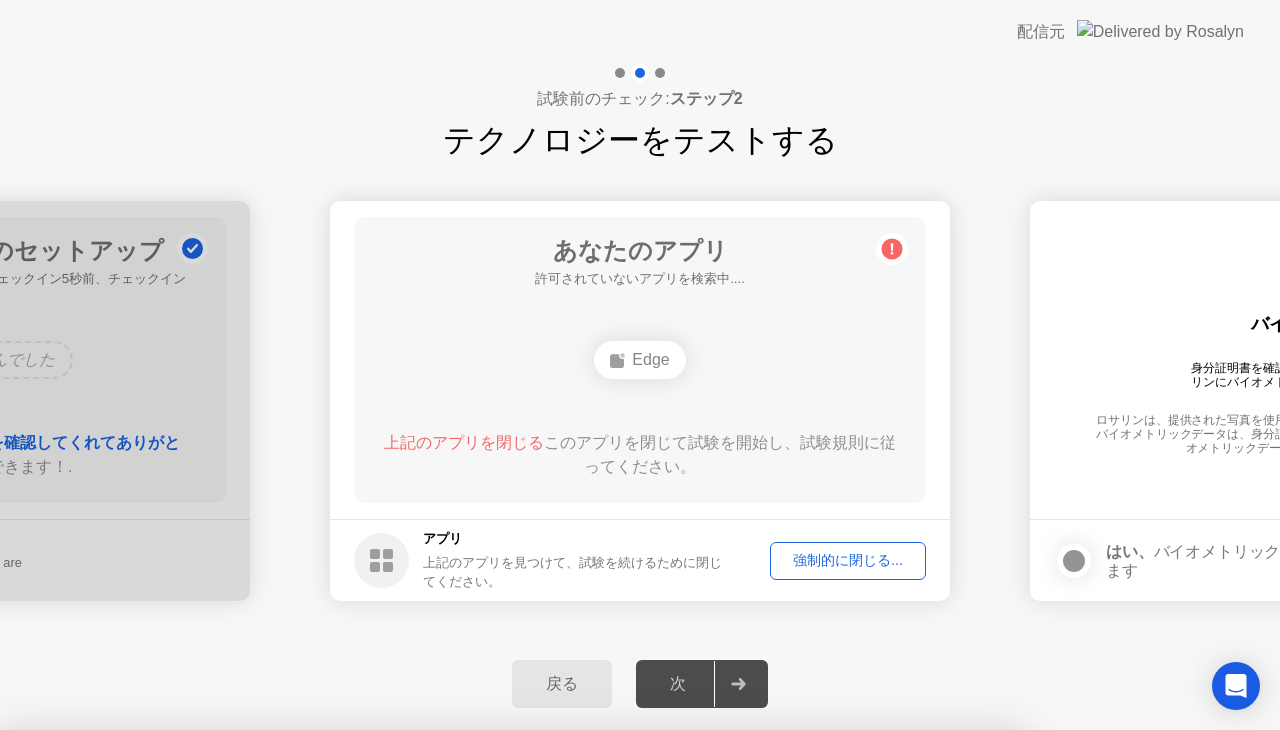 click on "確認" at bounding box center (595, 1005) 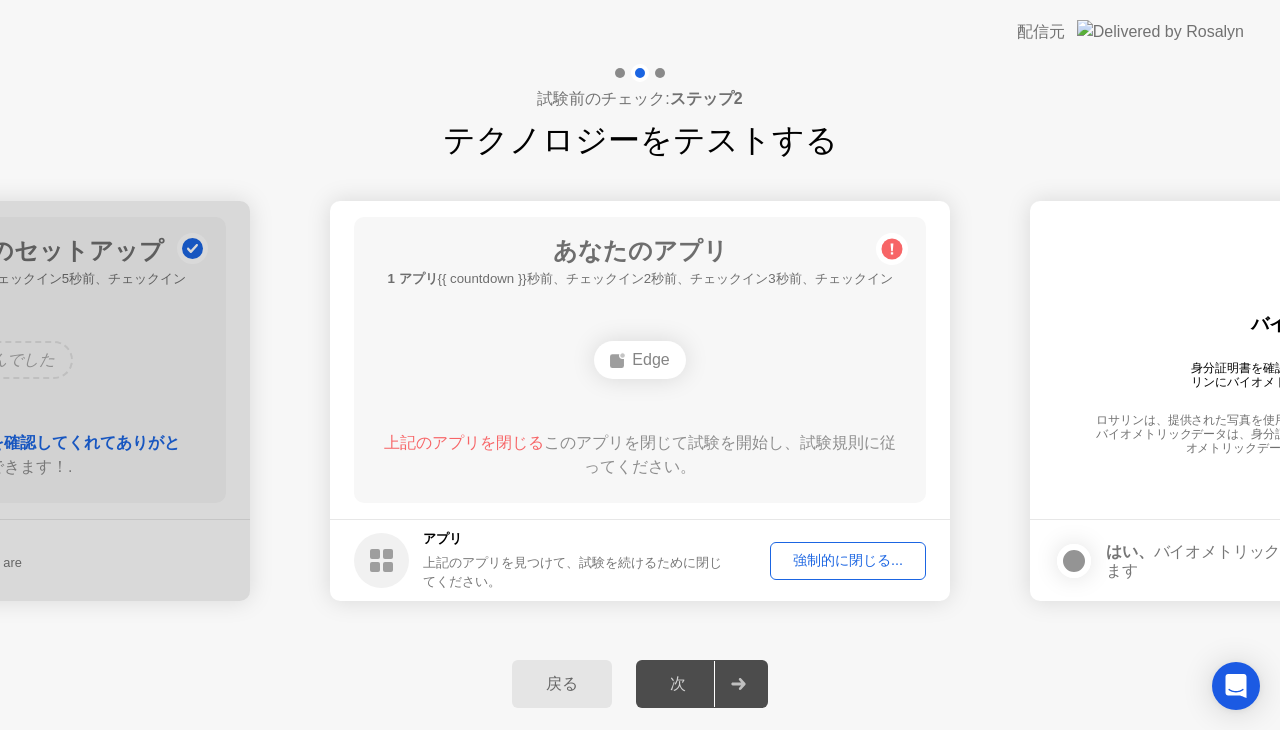 click on "次" 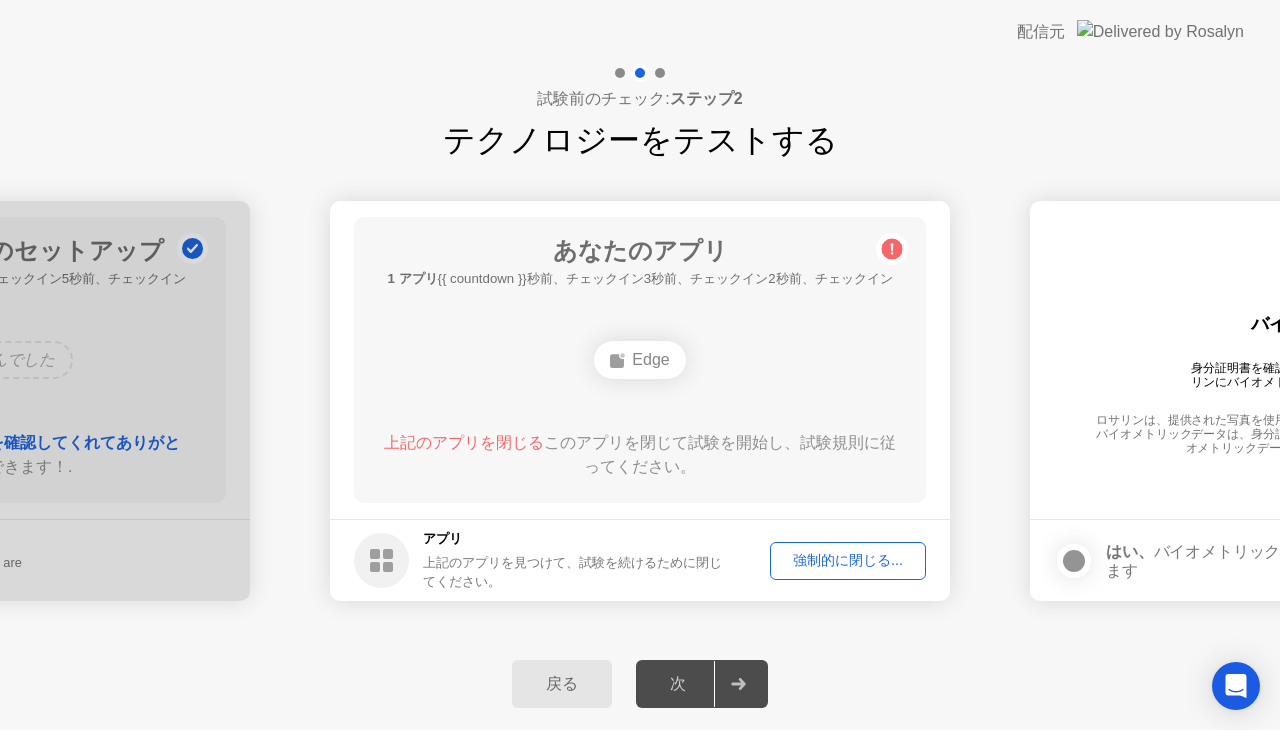 click on "上記のアプリを閉じる  このアプリを閉じて試験を開始し、試験規則に従ってください。" 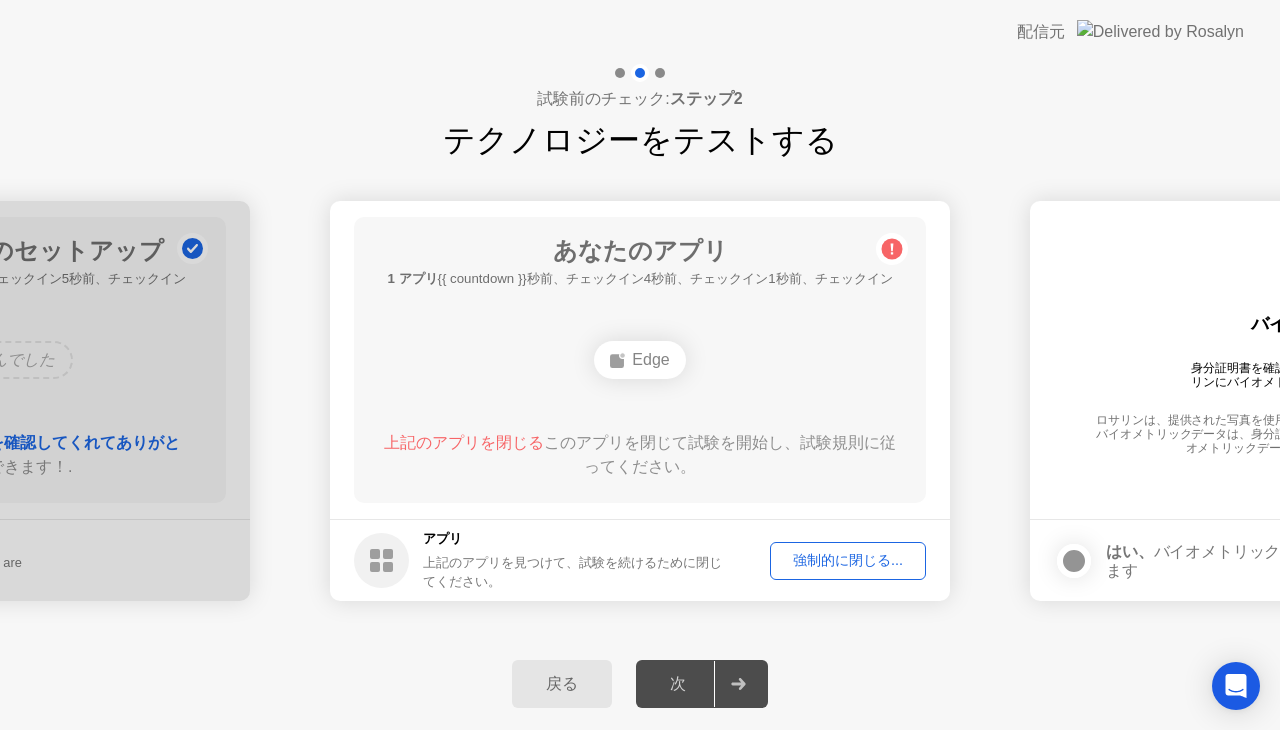 click on "強制的に閉じる..." 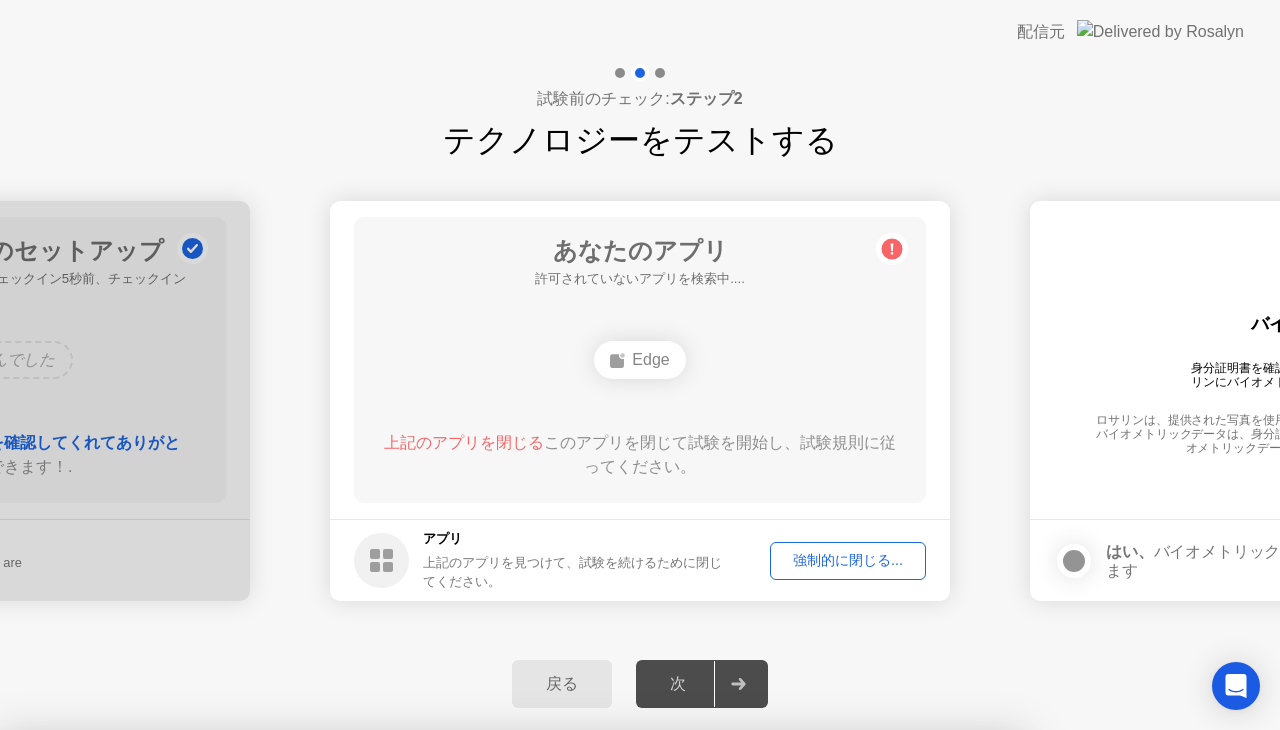 click on "確認" at bounding box center [595, 1005] 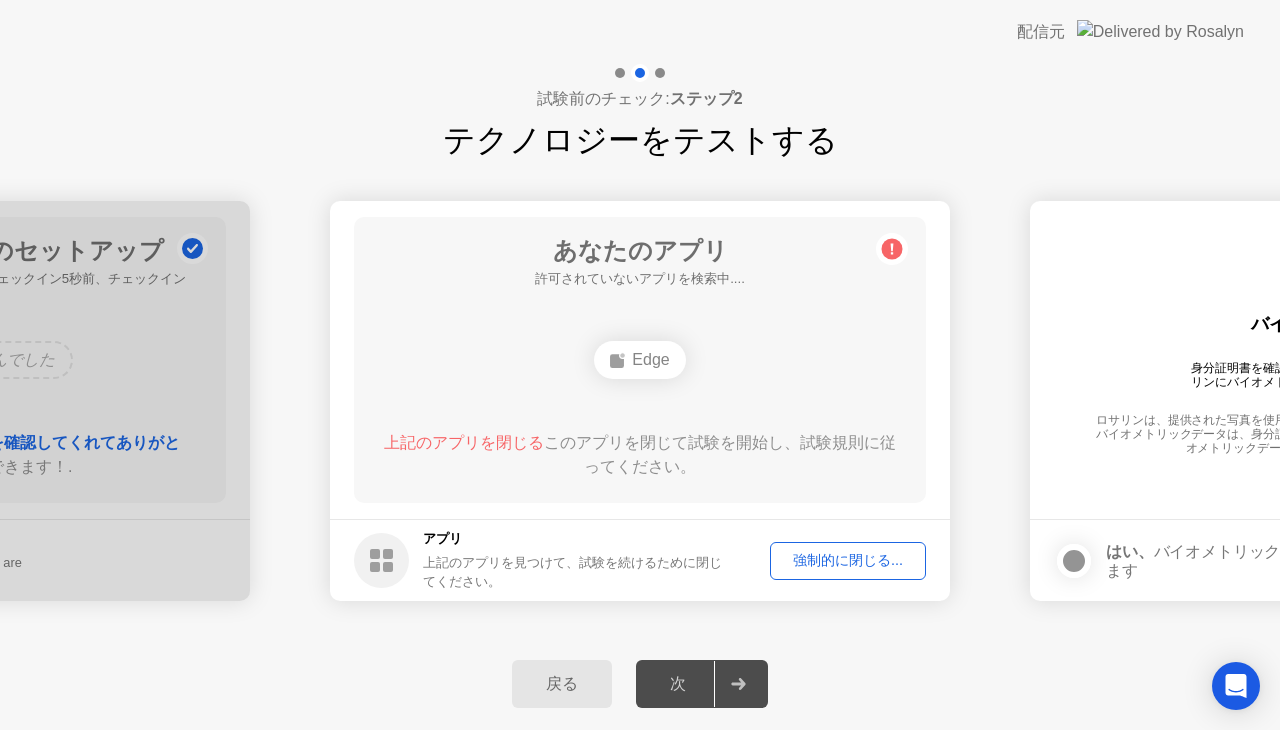 click on "上記のアプリを見つけて、試験を続けるために閉じてください。" 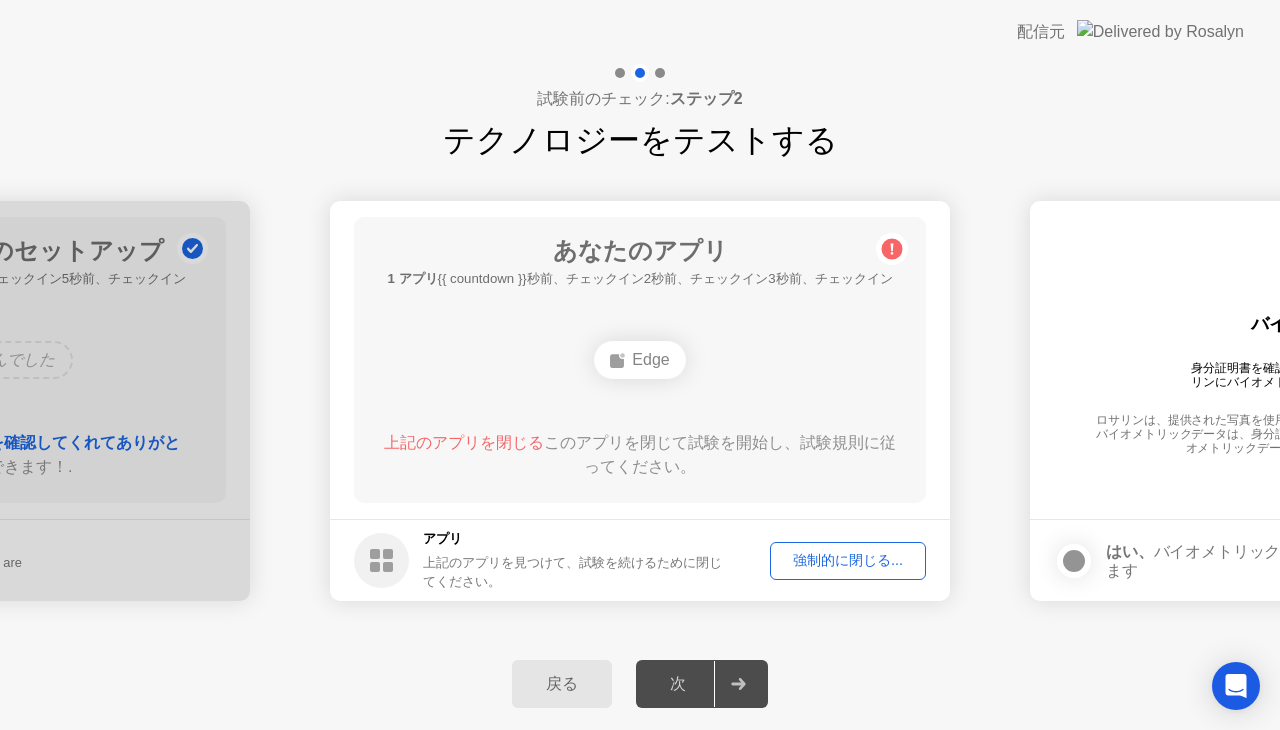 click on "次" 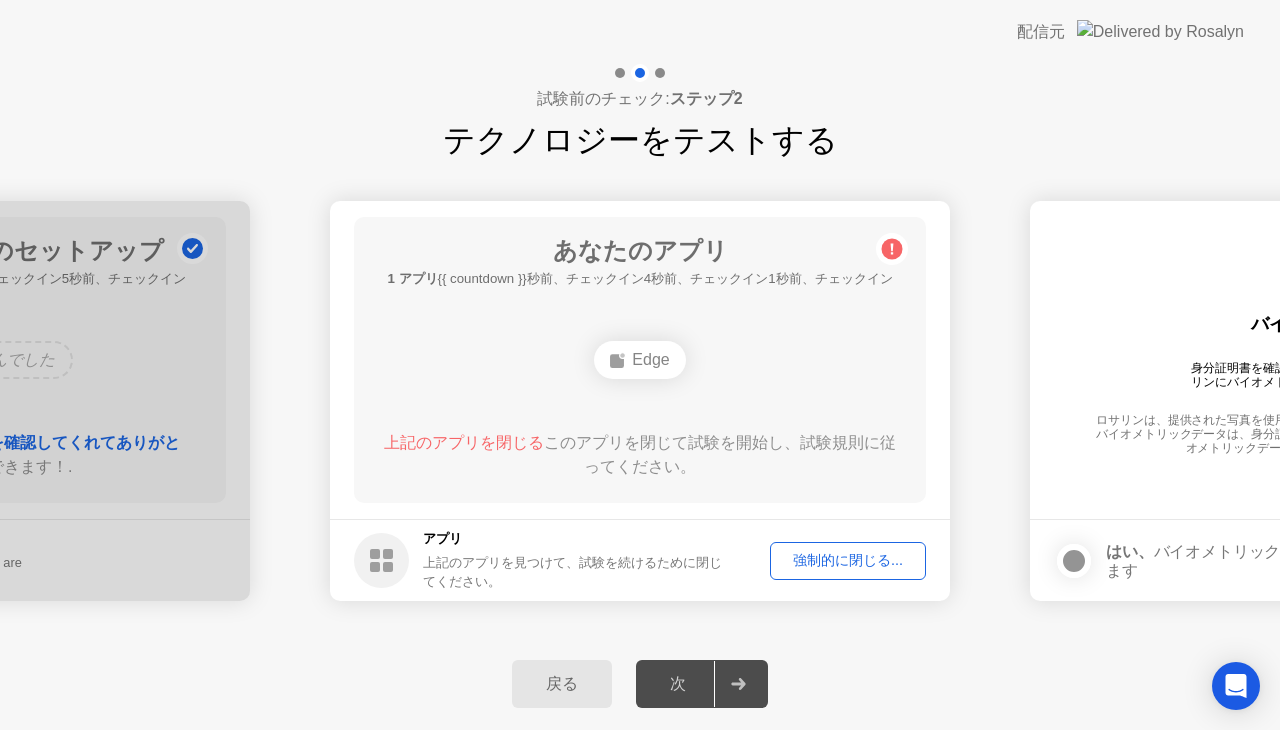 drag, startPoint x: 684, startPoint y: 682, endPoint x: 750, endPoint y: 673, distance: 66.61081 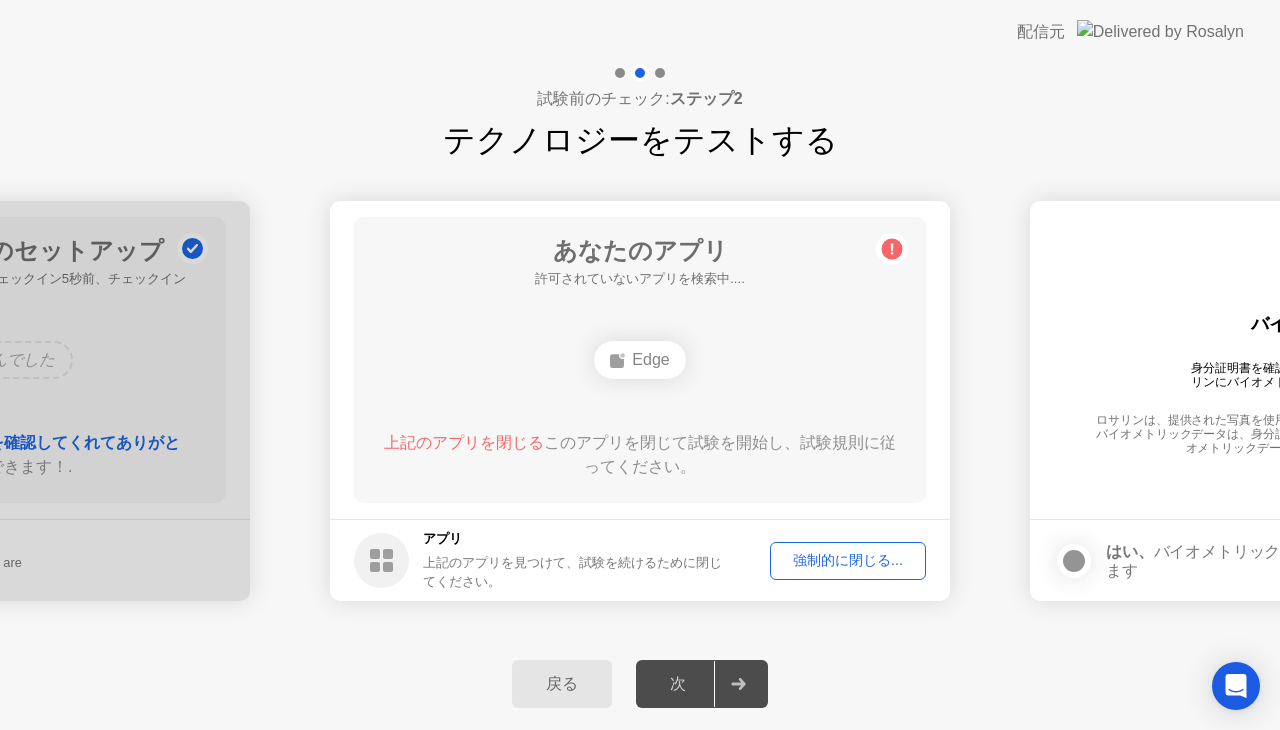 click on "強制的に閉じる..." 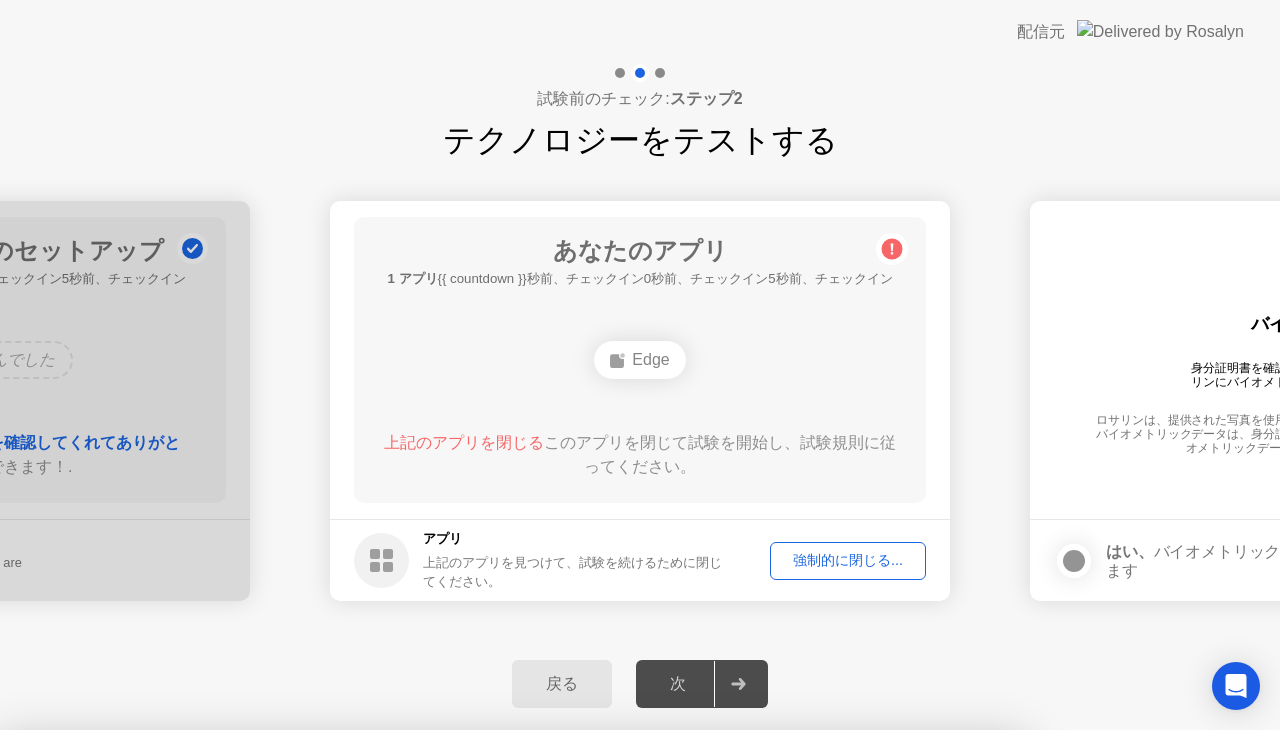 click on "ロサリンがアプリを閉じます" at bounding box center [512, 792] 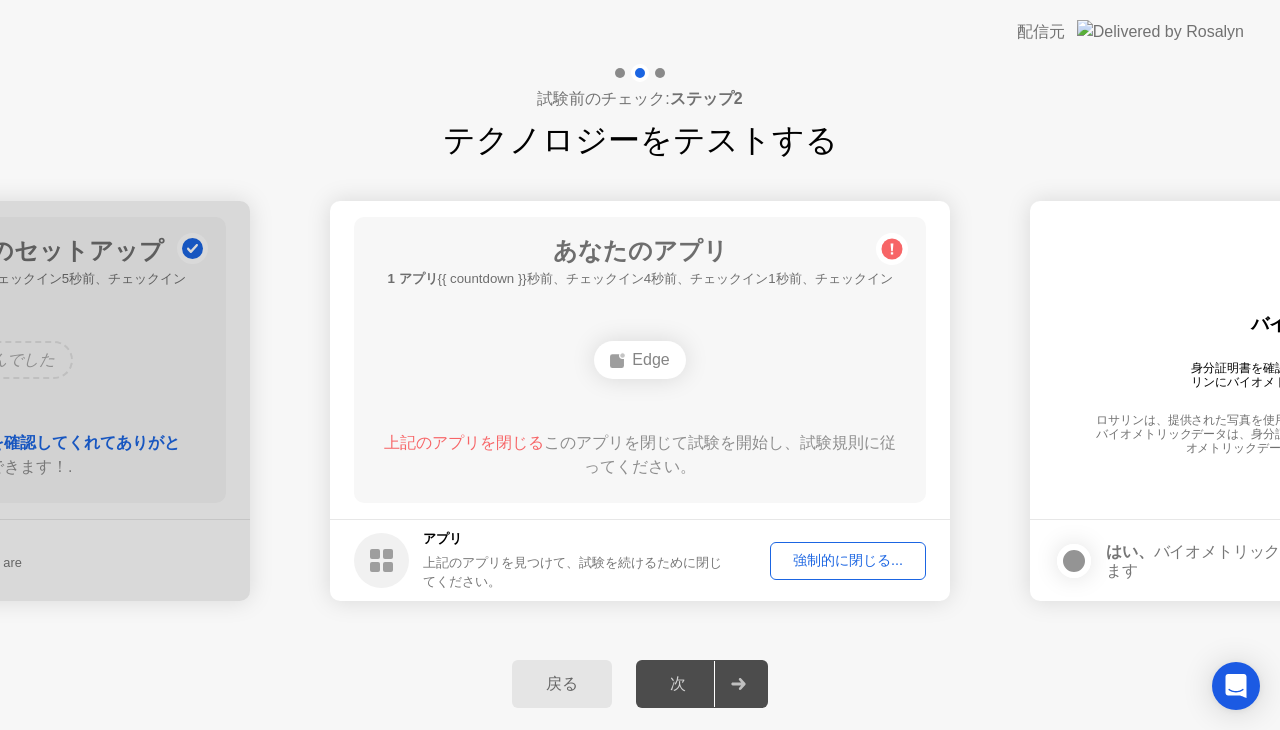 click on "戻る" 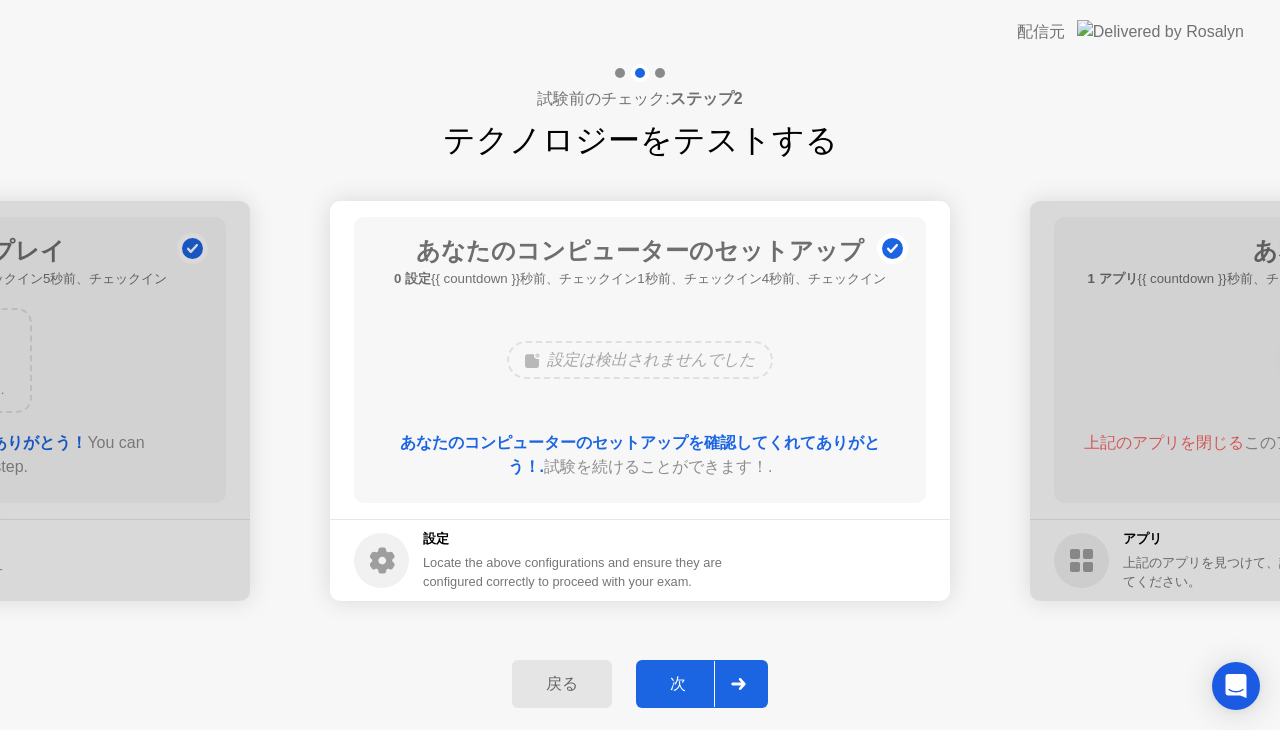 click on "次" 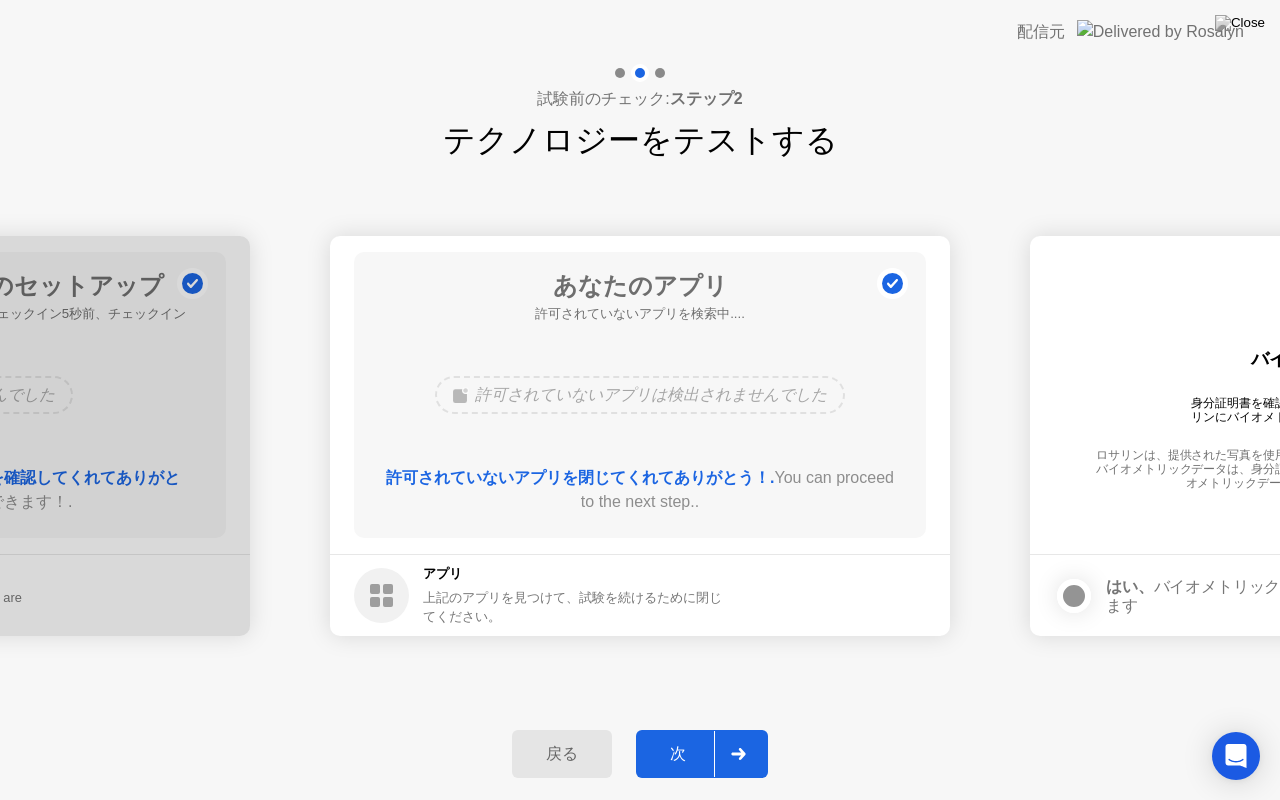 click on "次" 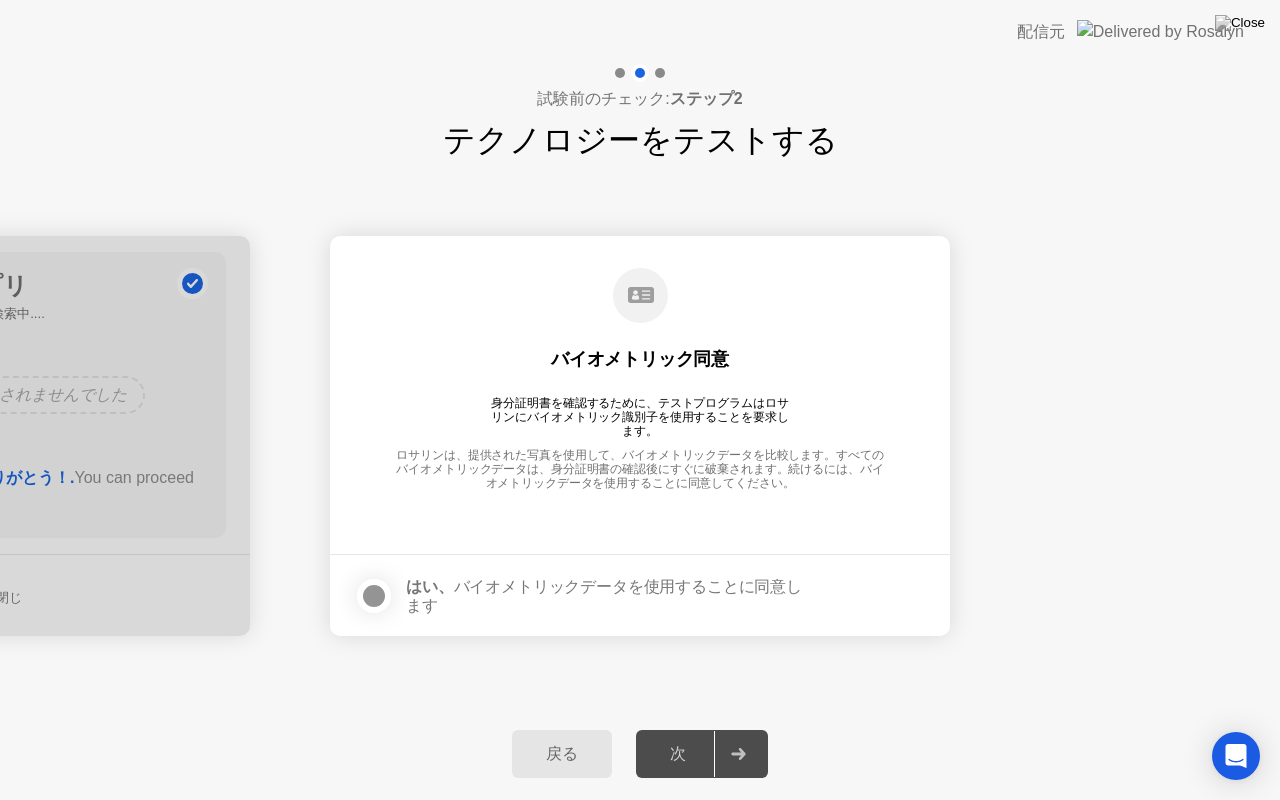 click 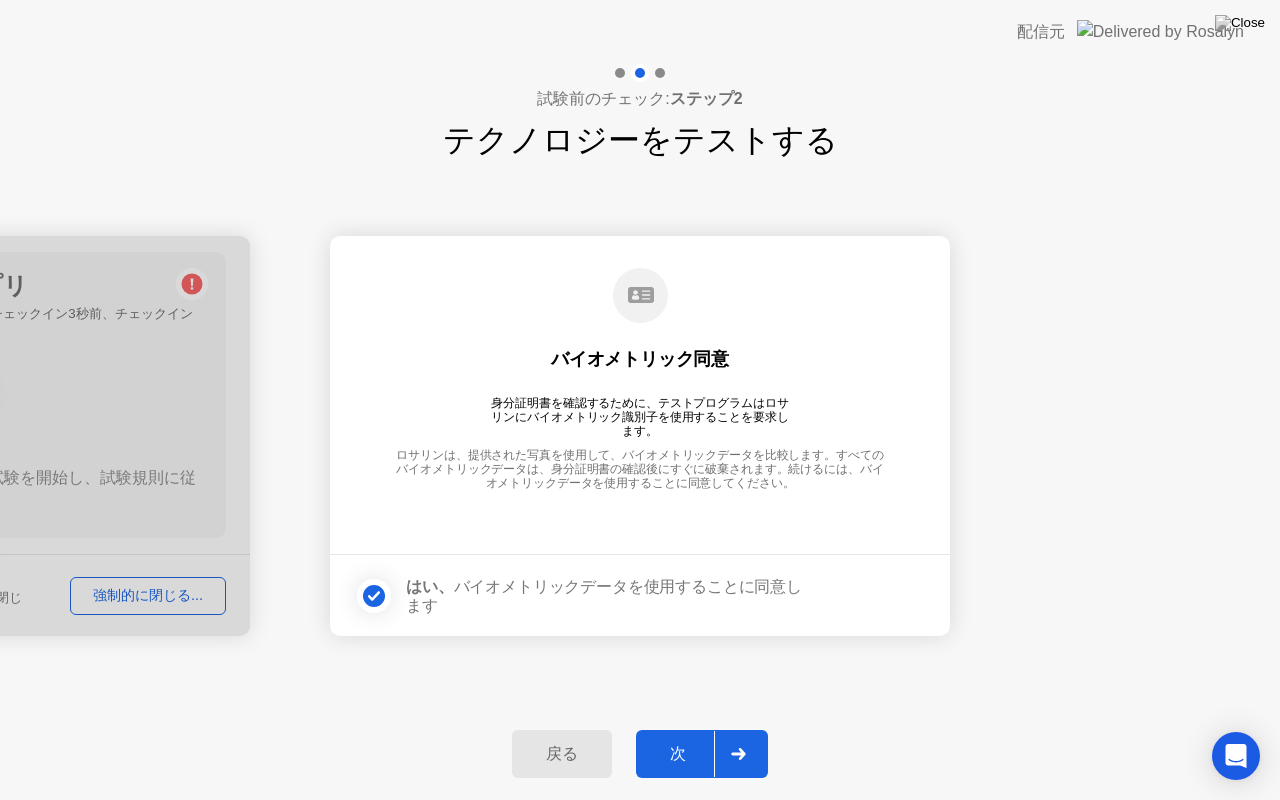 click on "次" 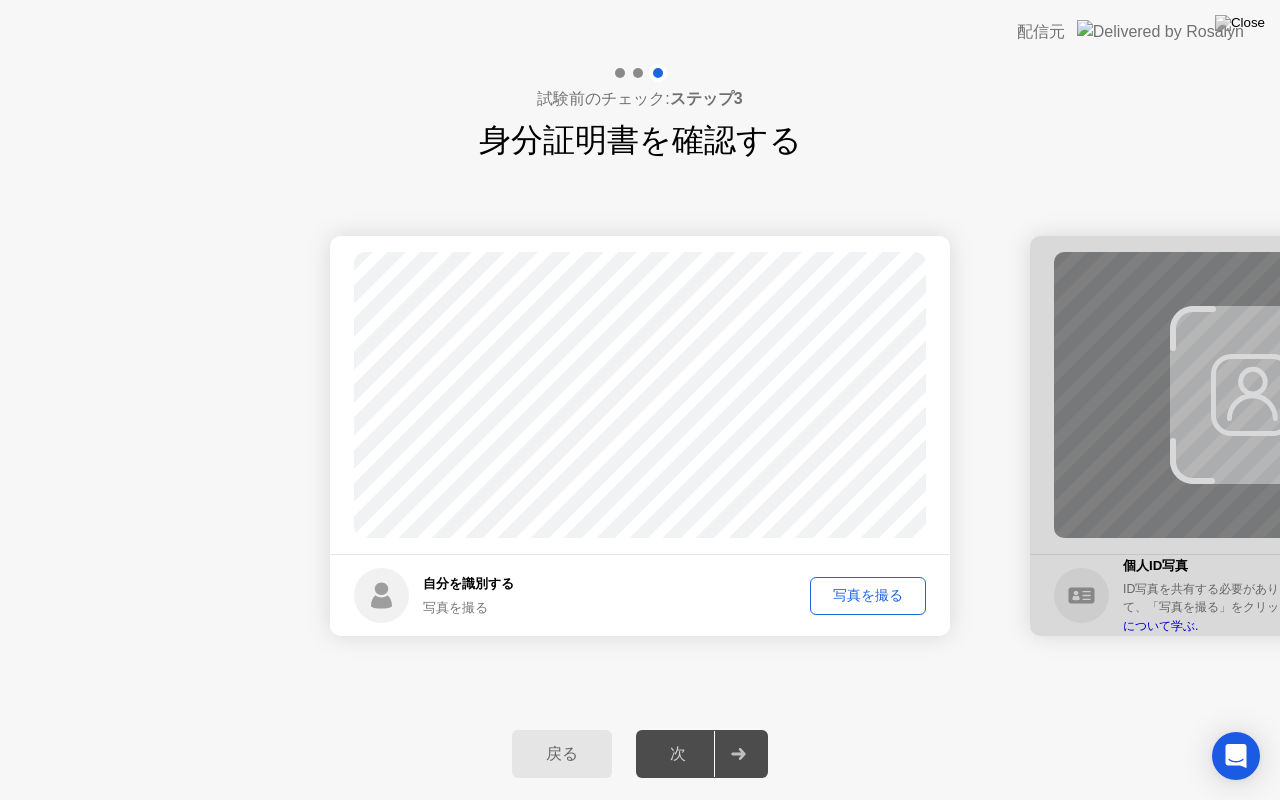 click on "写真を撮る" 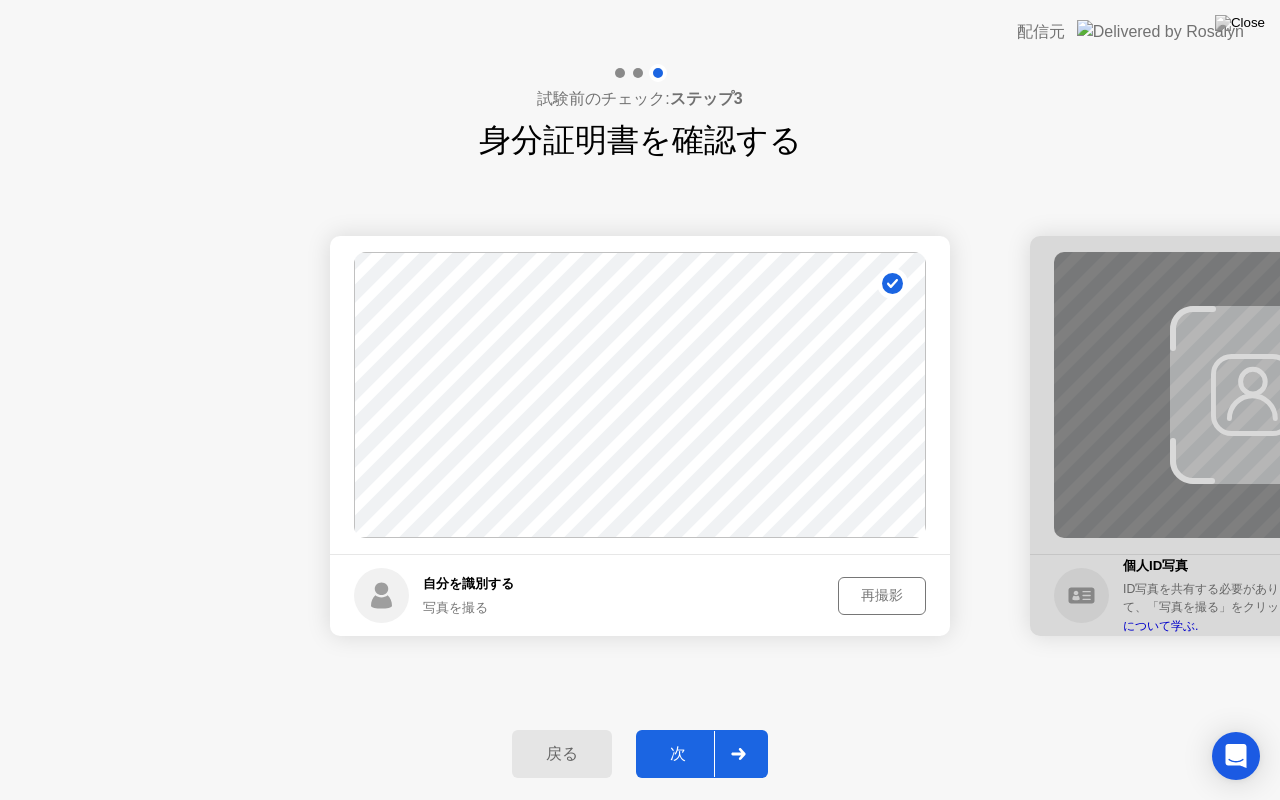 click on "再撮影" 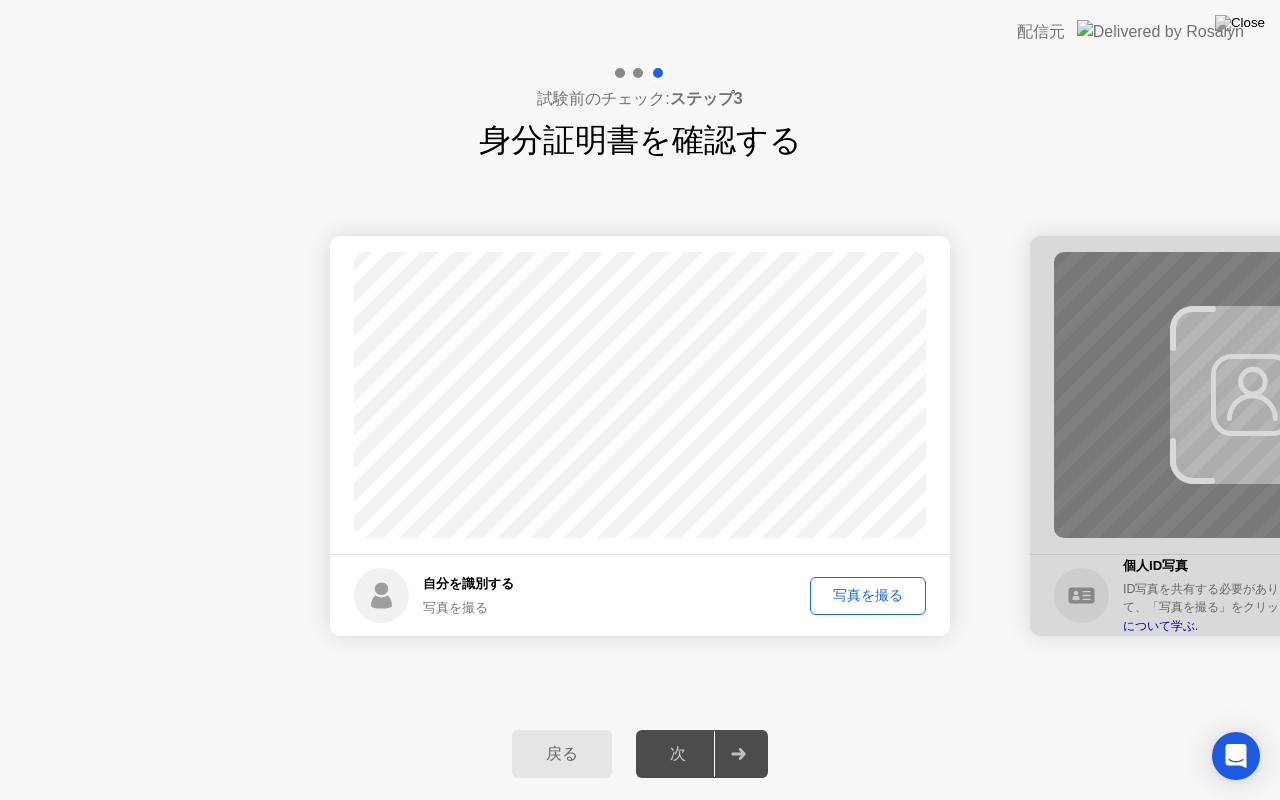 click on "写真を撮る" 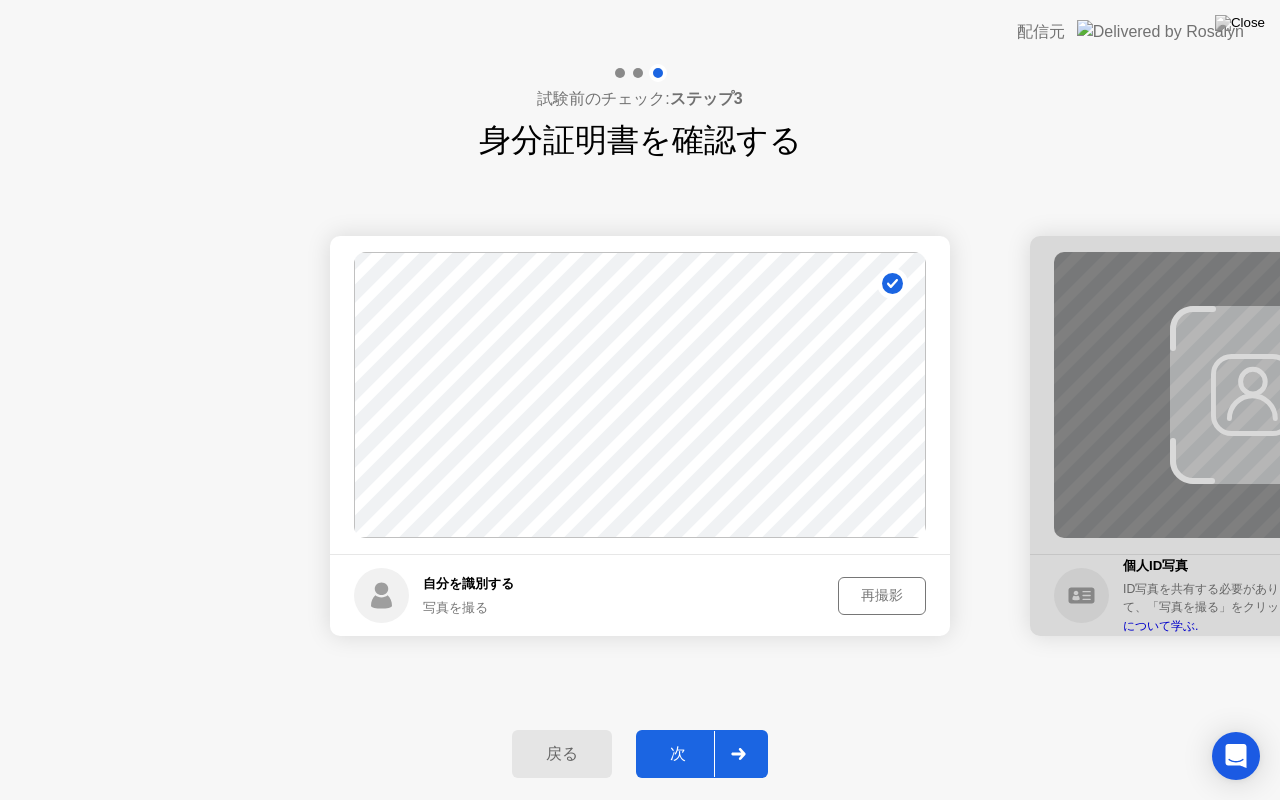 click on "次" 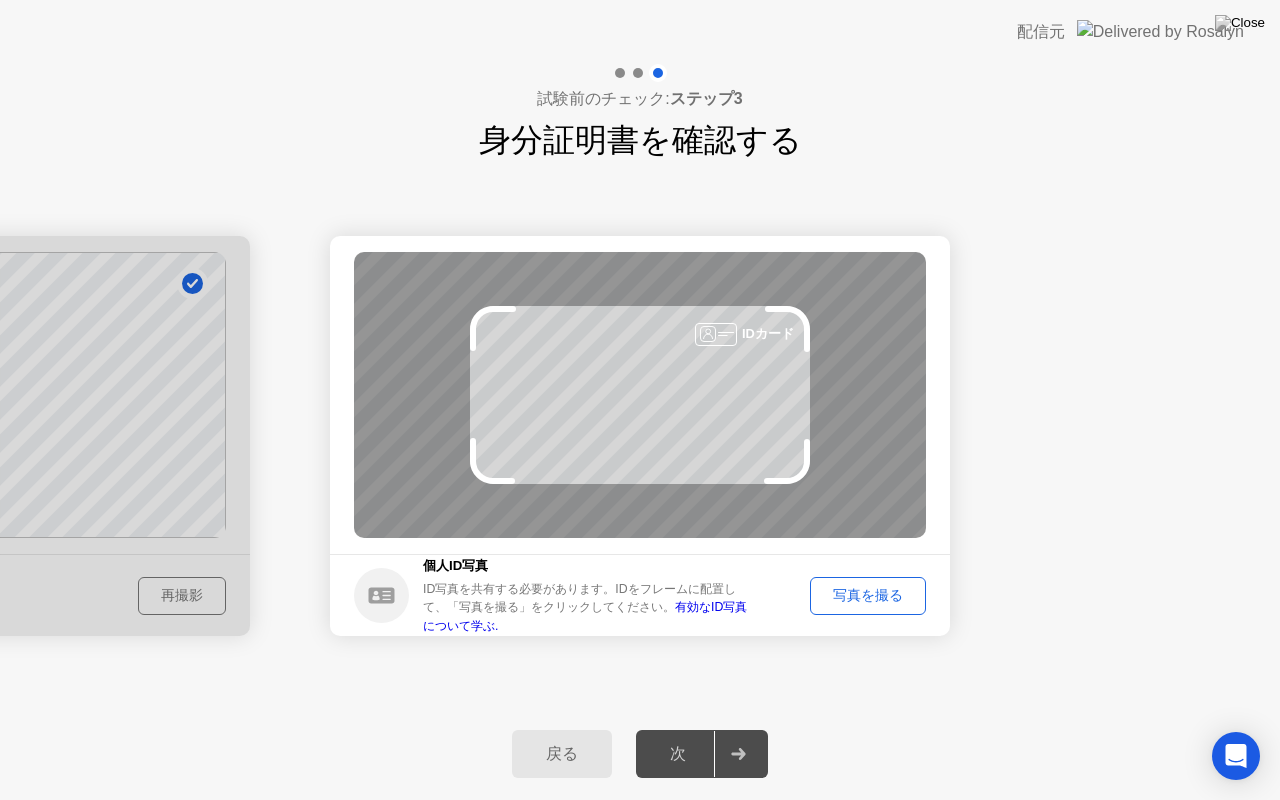 click on "写真を撮る" 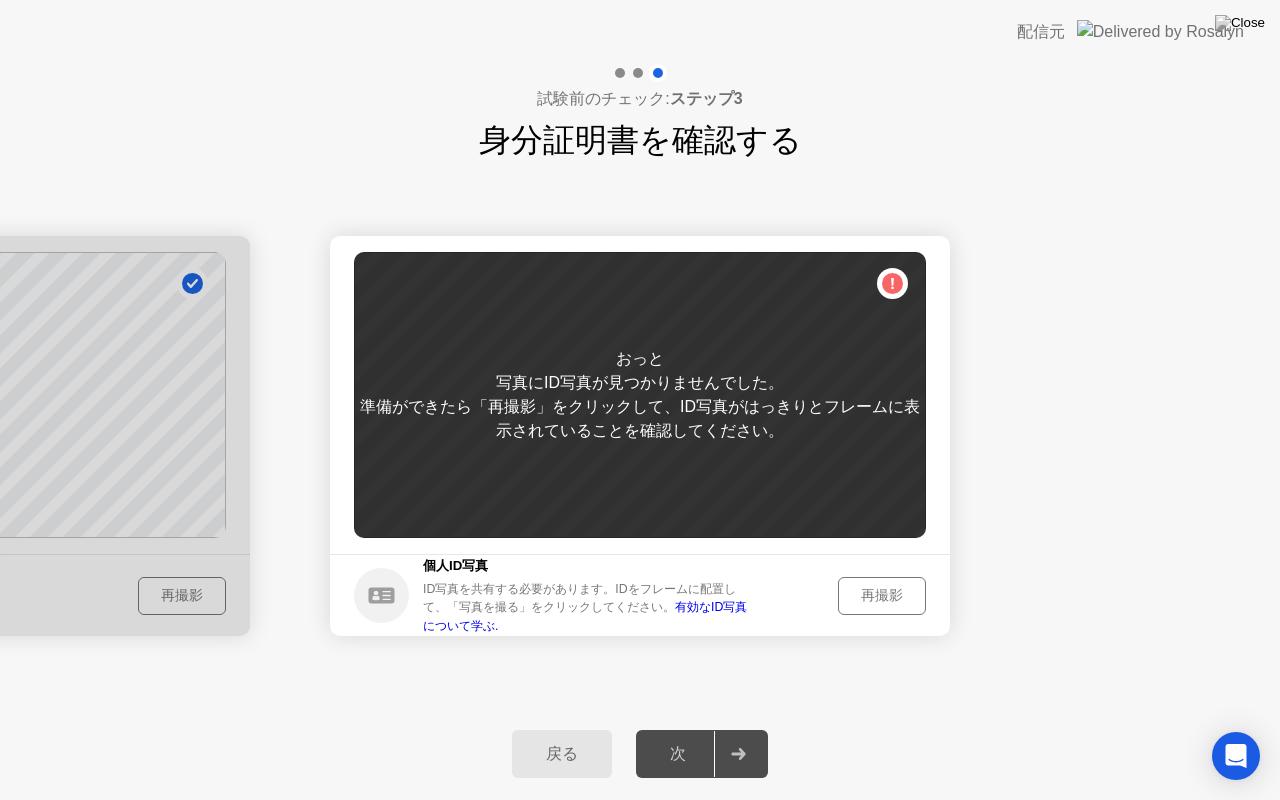 click on "再撮影" 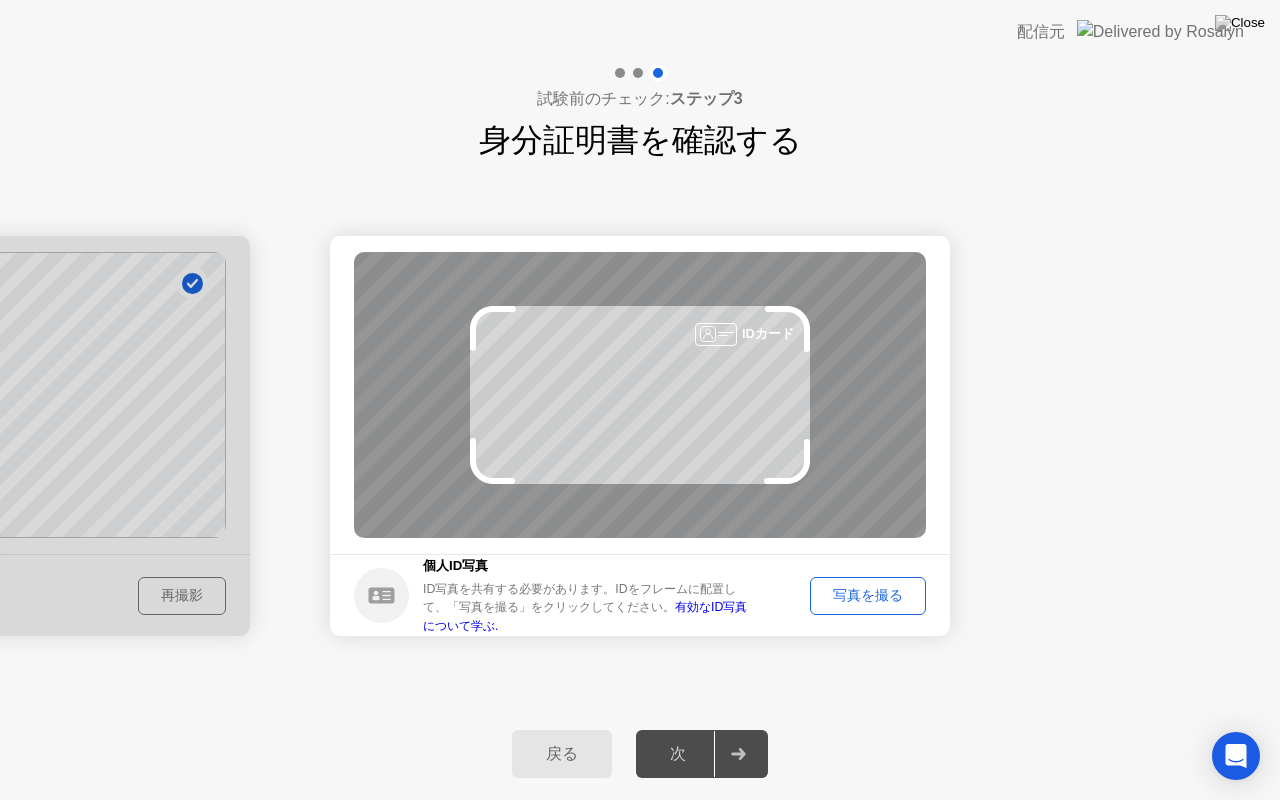 click on "写真を撮る" 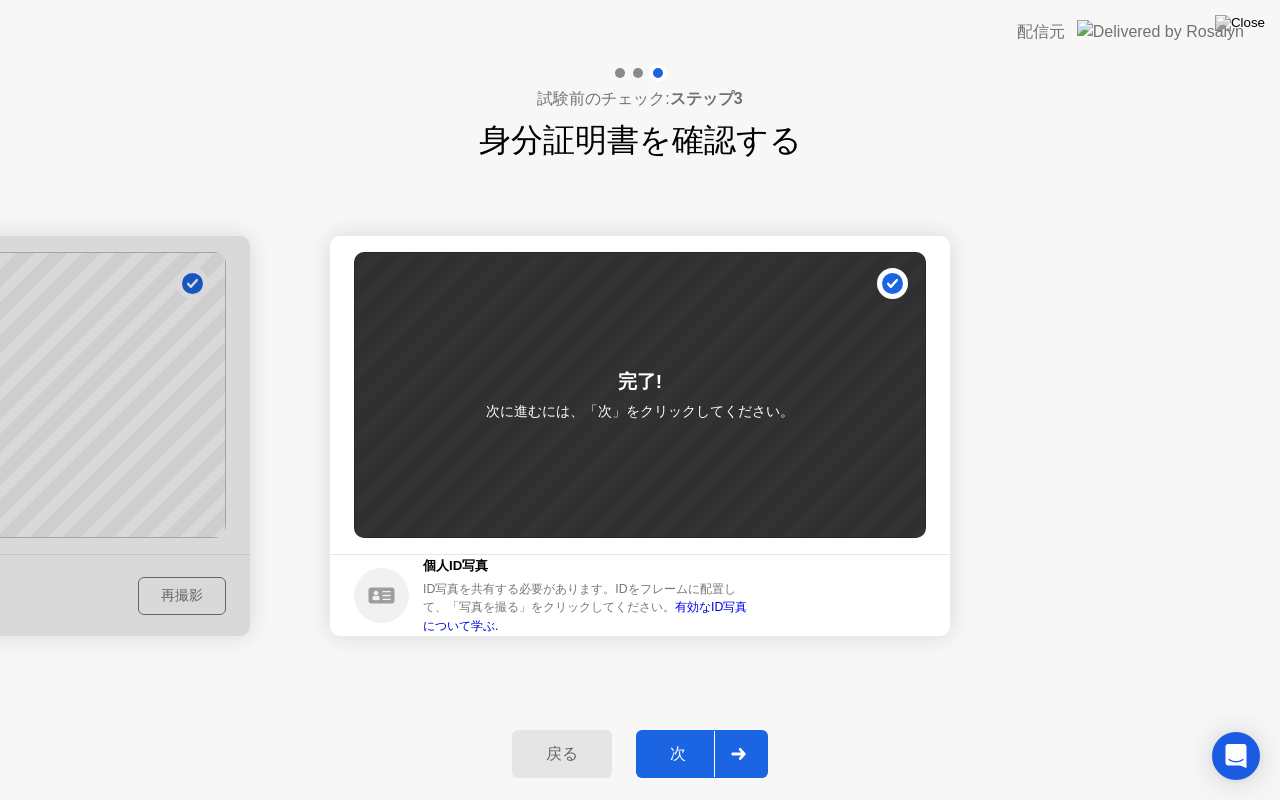 click on "次" 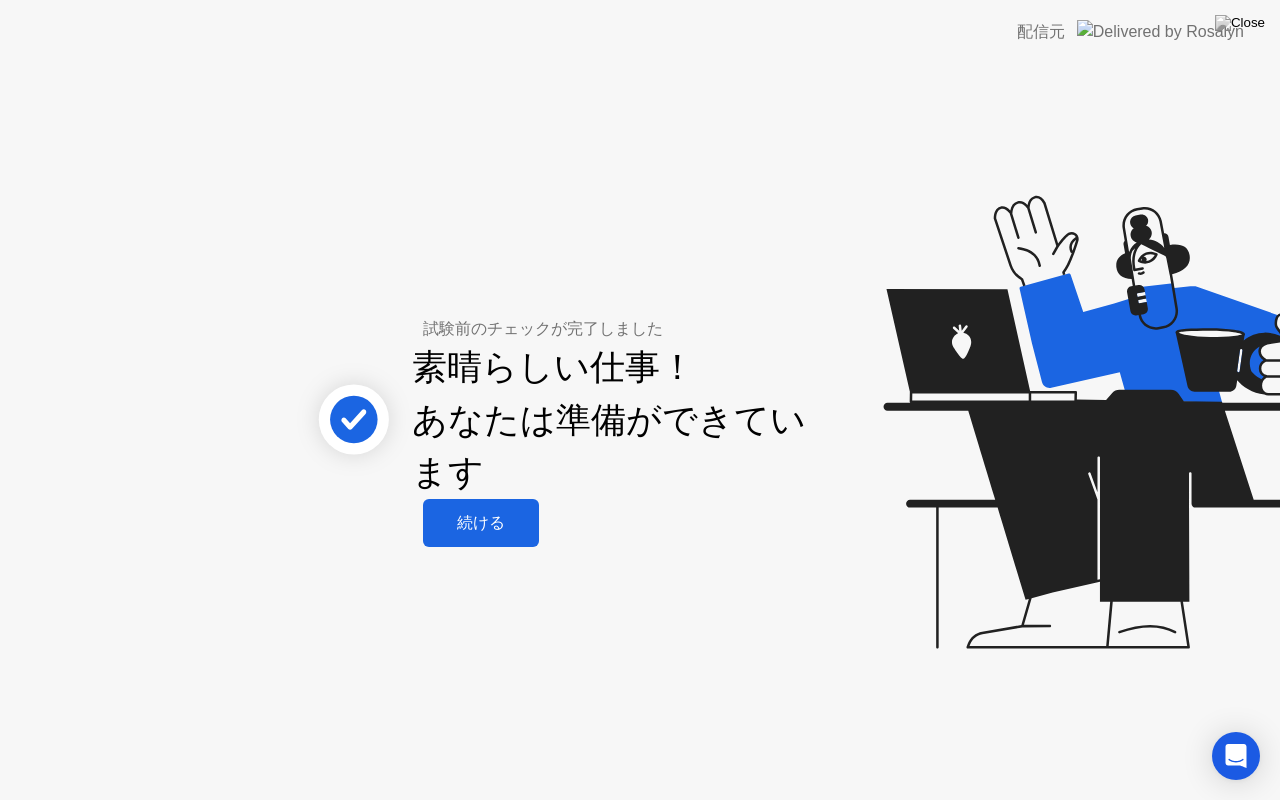 click on "続ける" 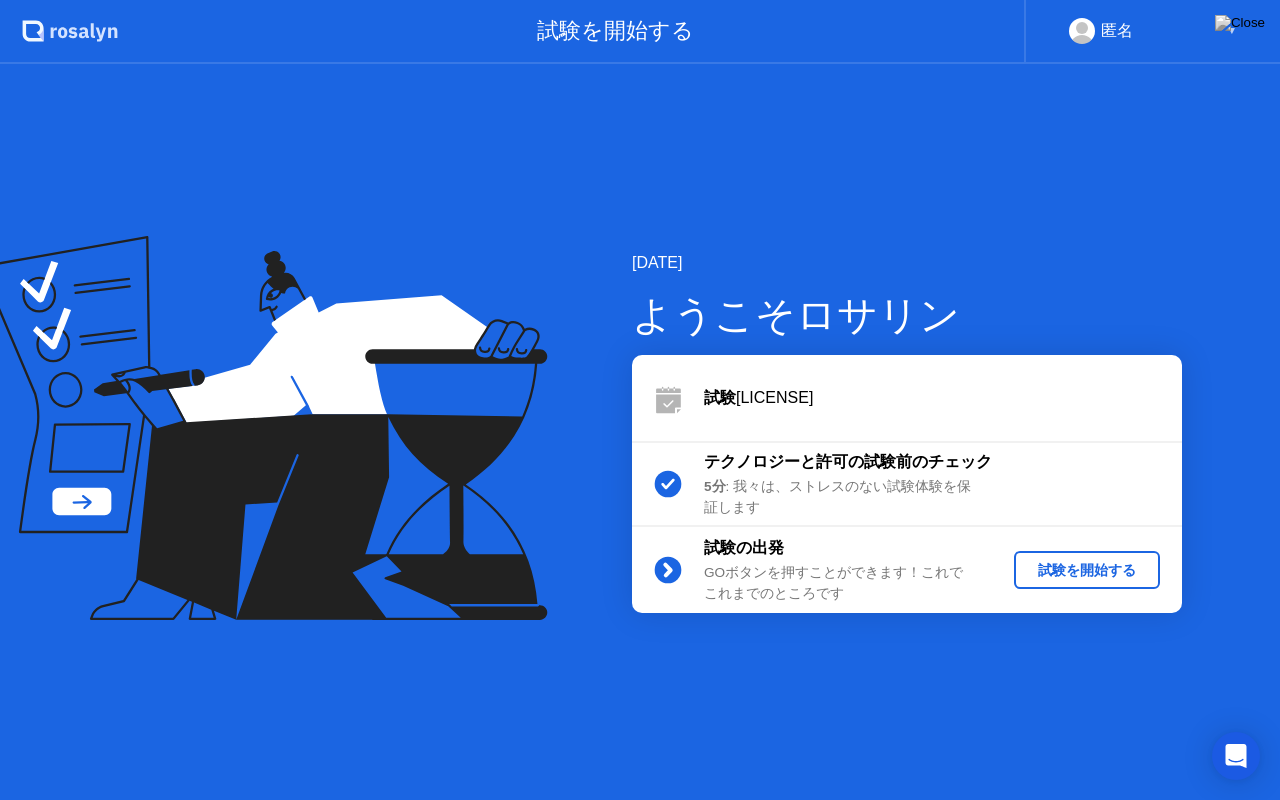 click on "試験を開始する" 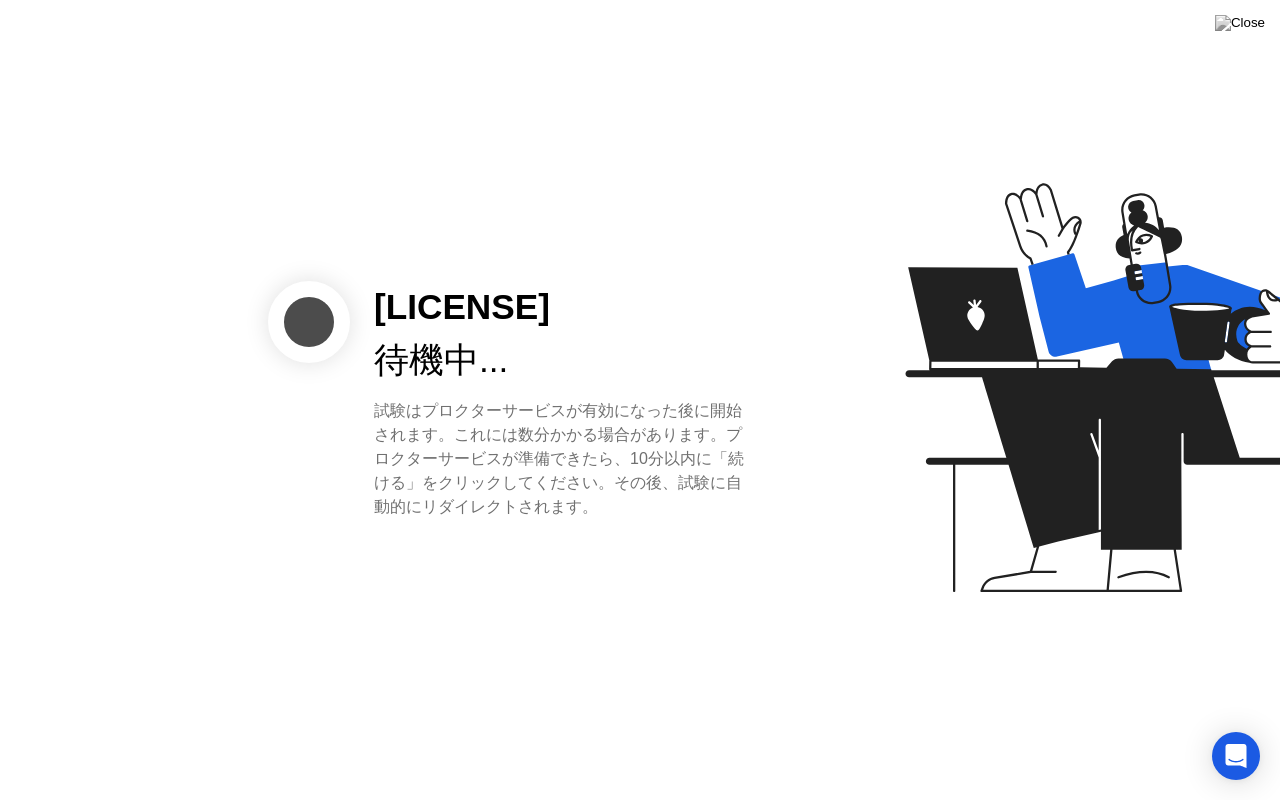 drag, startPoint x: 524, startPoint y: 256, endPoint x: 865, endPoint y: 423, distance: 379.69724 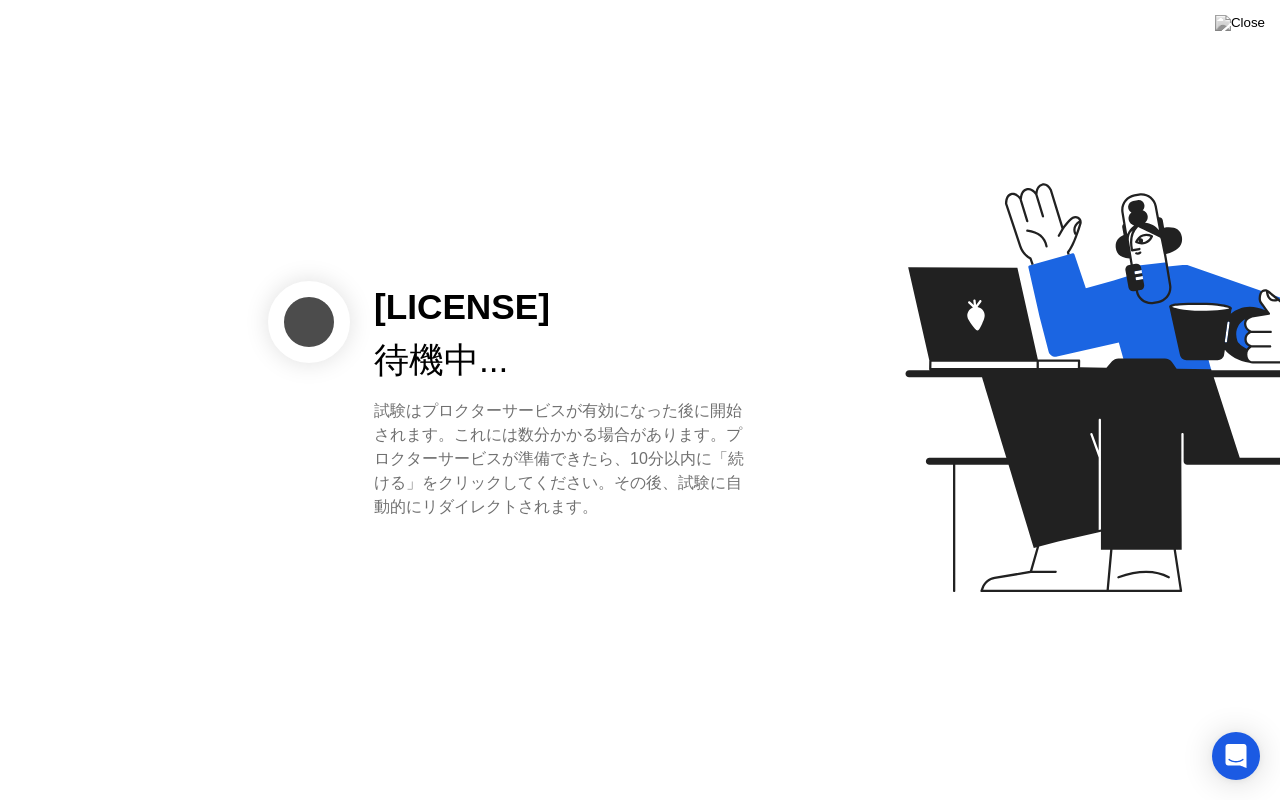 click on "[LICENSE] 待機中...  試験はプロクターサービスが有効になった後に開始されます。これには数分かかる場合があります。プロクターサービスが準備できたら、10分以内に「続ける」をクリックしてください。その後、試験に自動的にリダイレクトされます。" 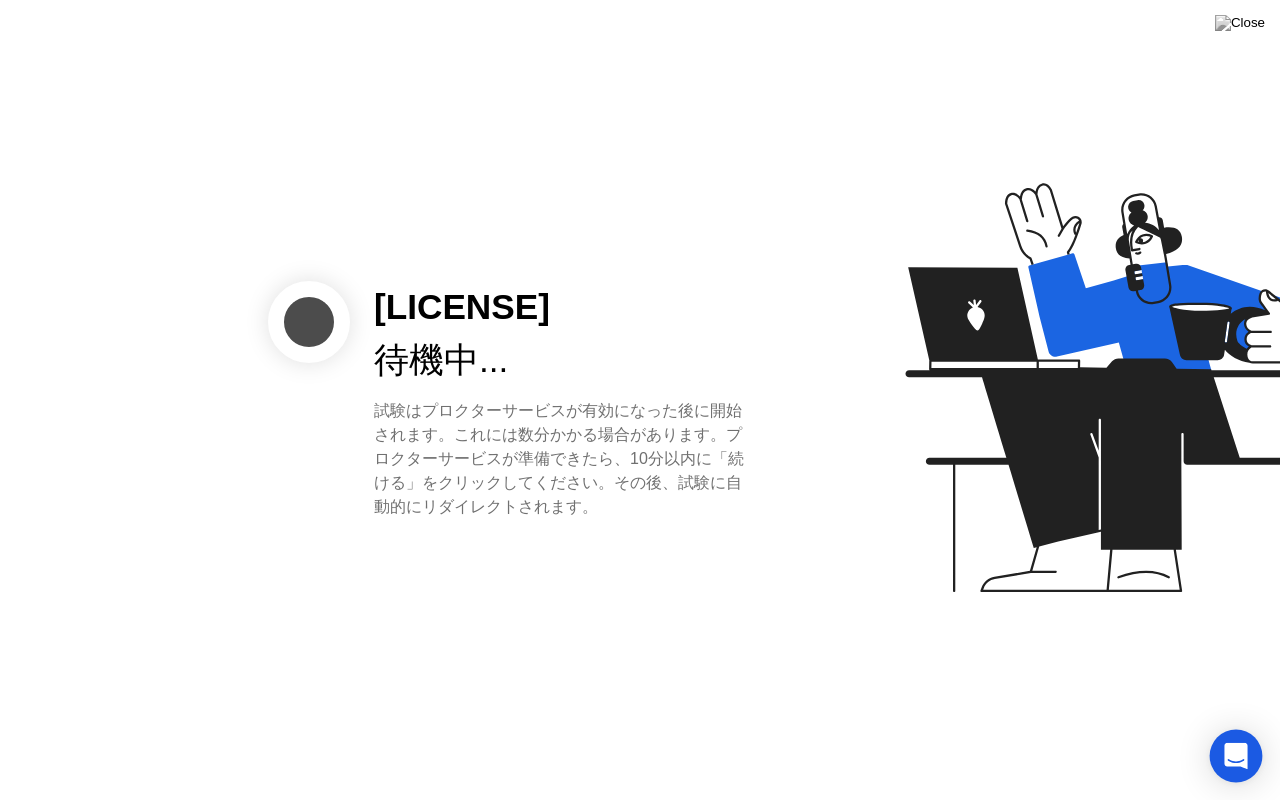 click 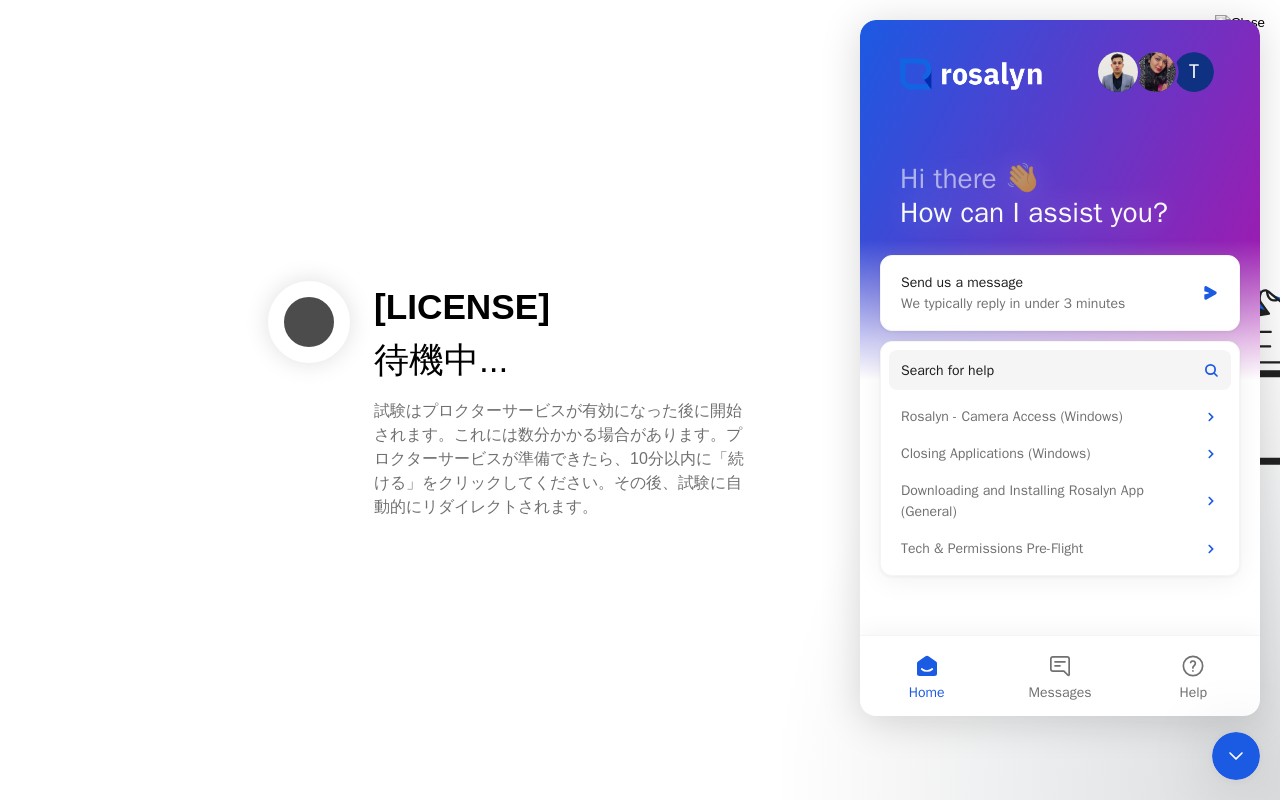 scroll, scrollTop: 0, scrollLeft: 0, axis: both 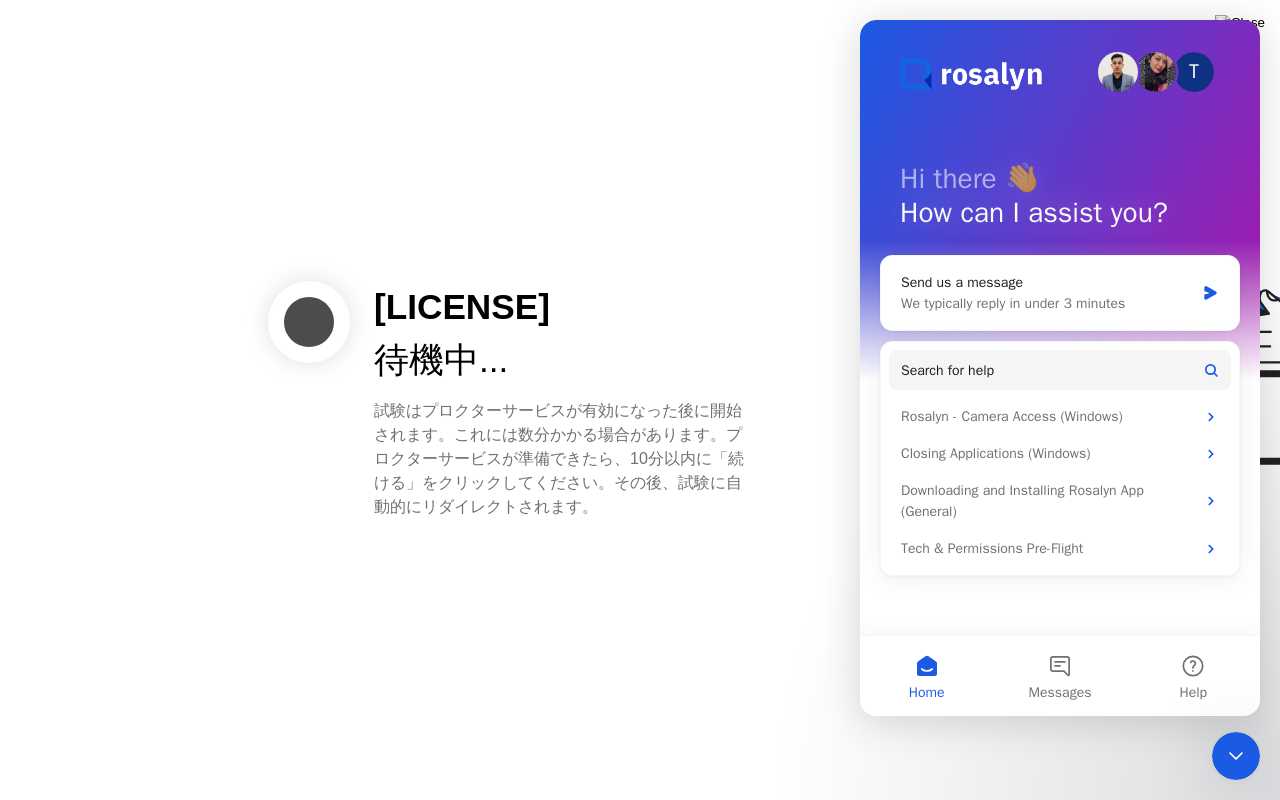 click on "[LICENSE]" 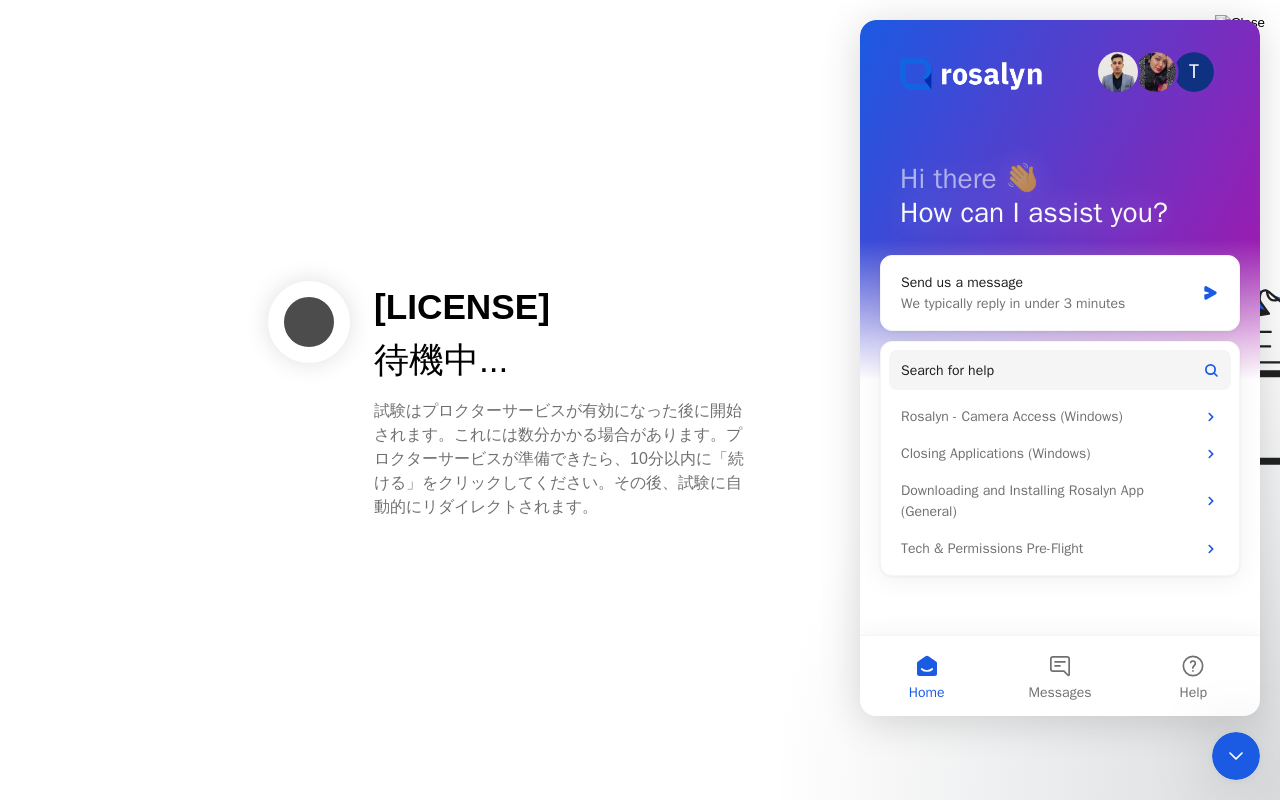 click on "Home" at bounding box center [926, 676] 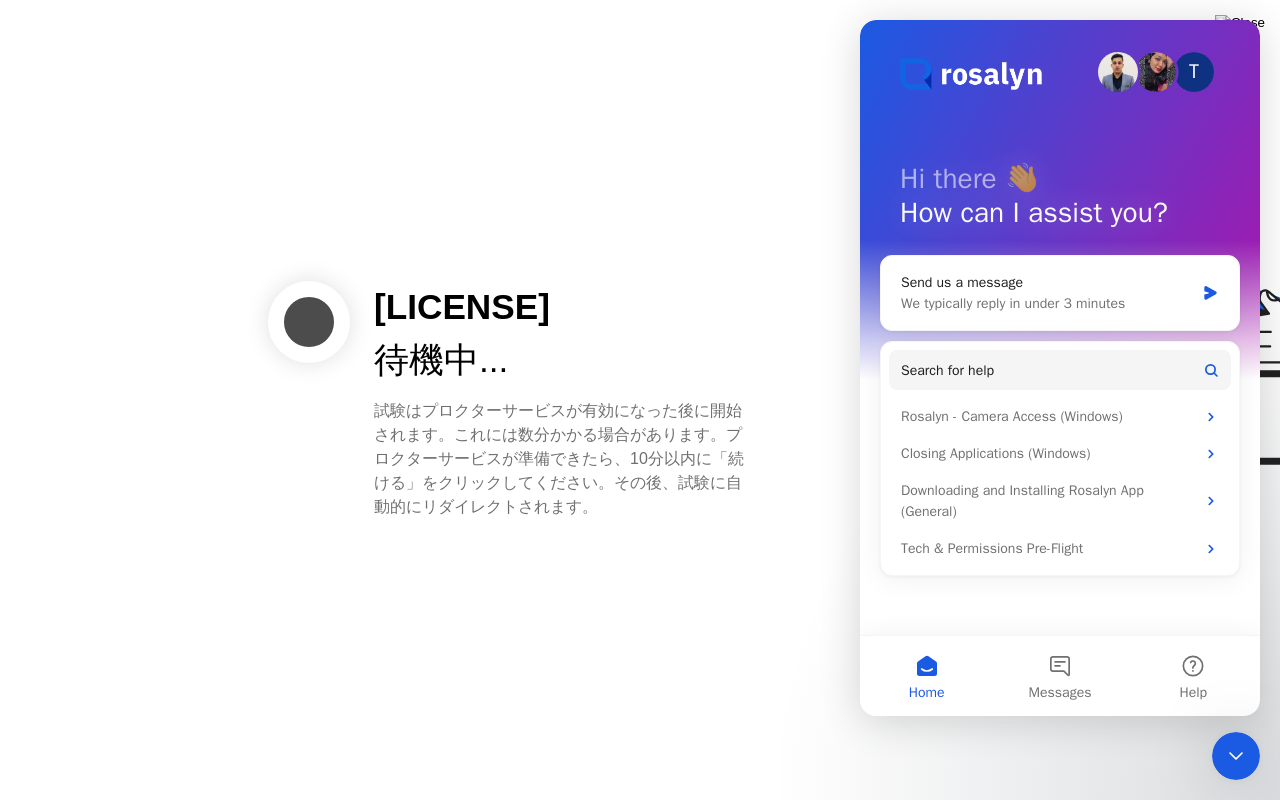 click on "Home" at bounding box center (926, 676) 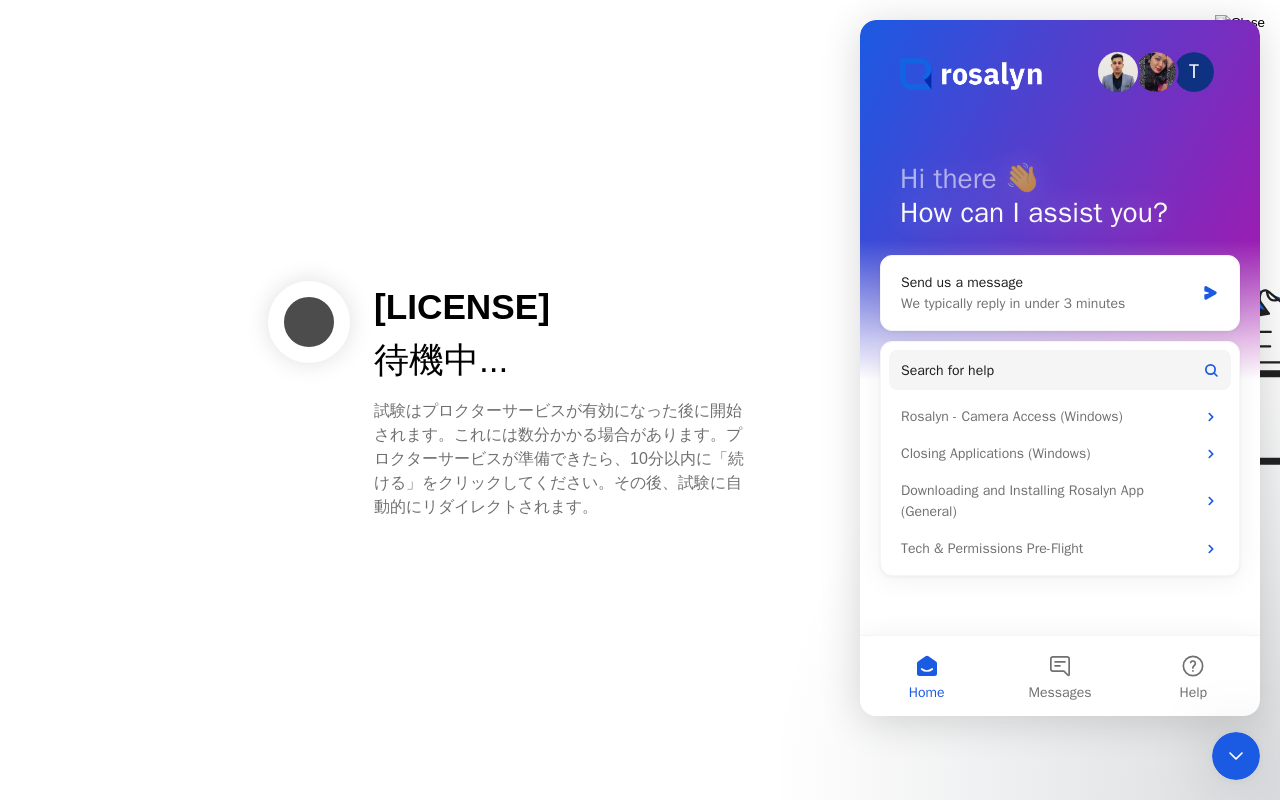 click 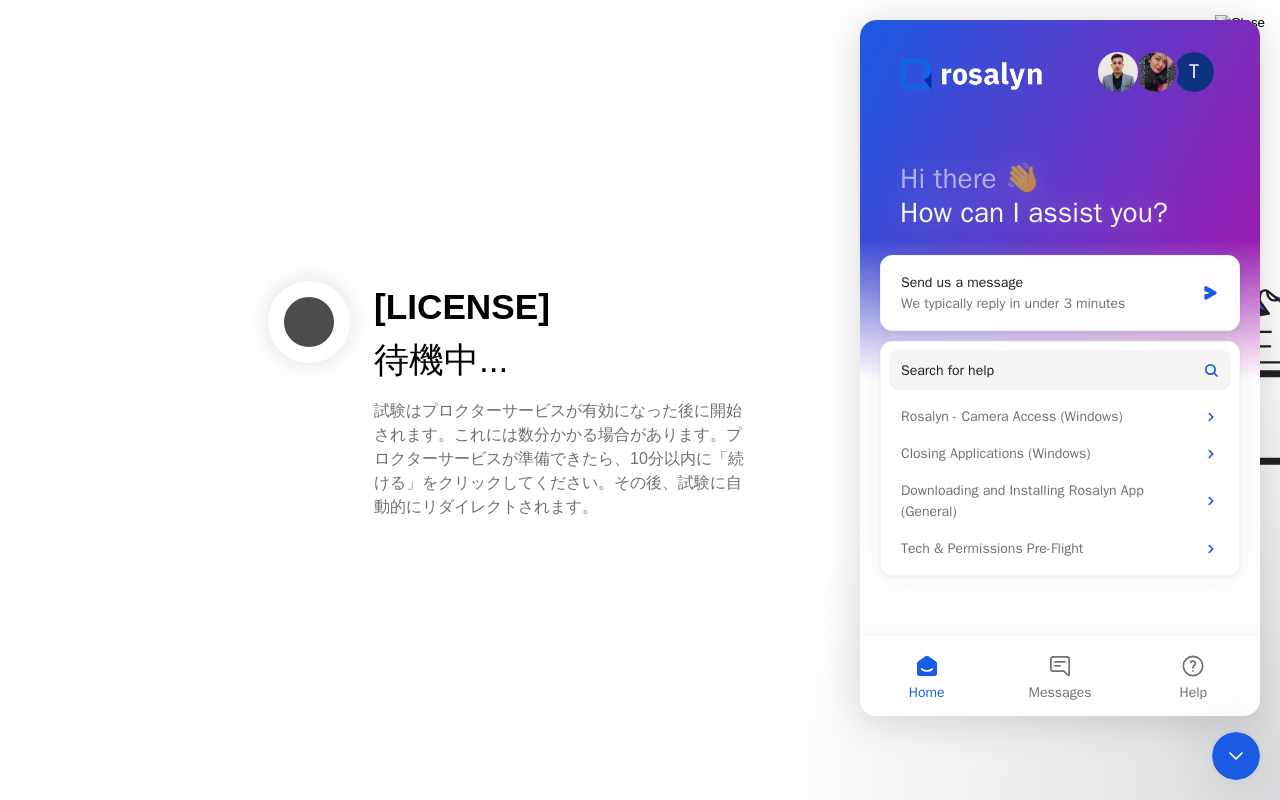 click on "[LICENSE] 待機中...  試験はプロクターサービスが有効になった後に開始されます。これには数分かかる場合があります。プロクターサービスが準備できたら、10分以内に「続ける」をクリックしてください。その後、試験に自動的にリダイレクトされます。" 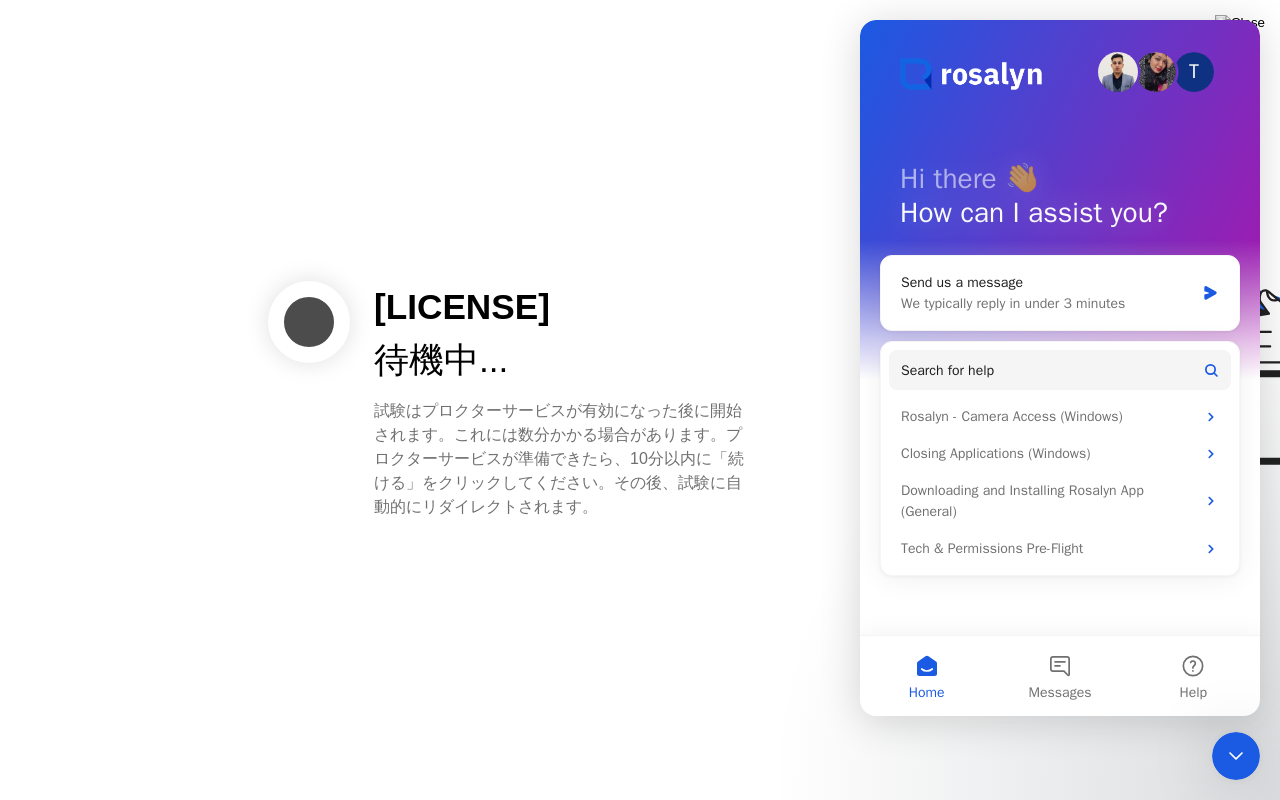 click at bounding box center [1236, 756] 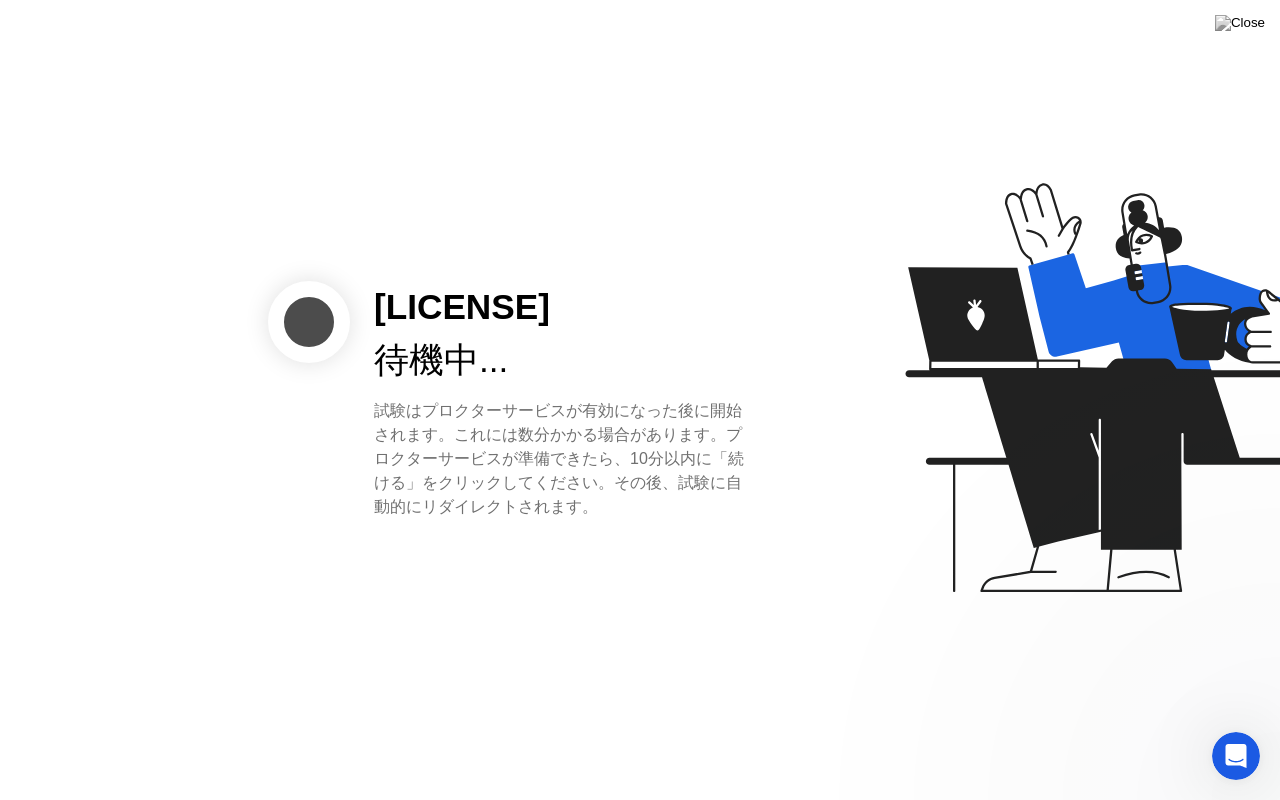 scroll, scrollTop: 0, scrollLeft: 0, axis: both 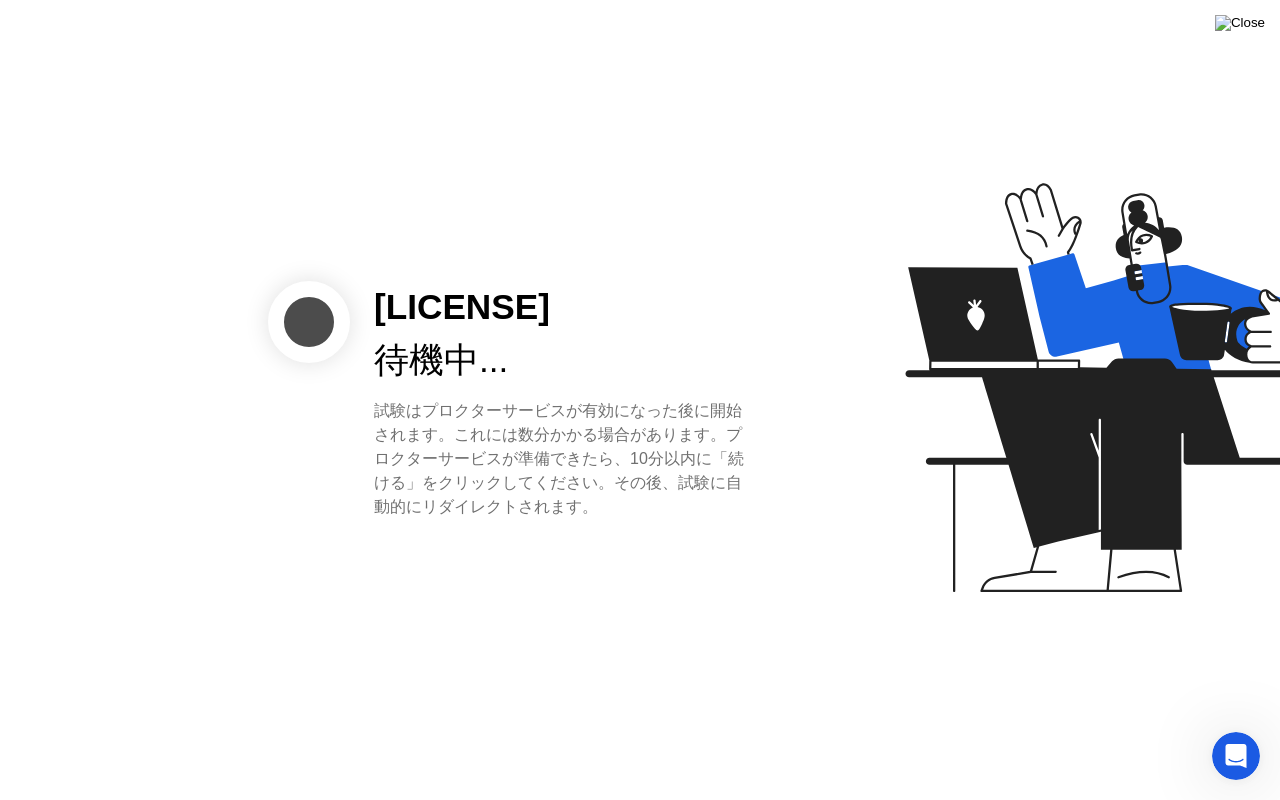 click at bounding box center [1240, 23] 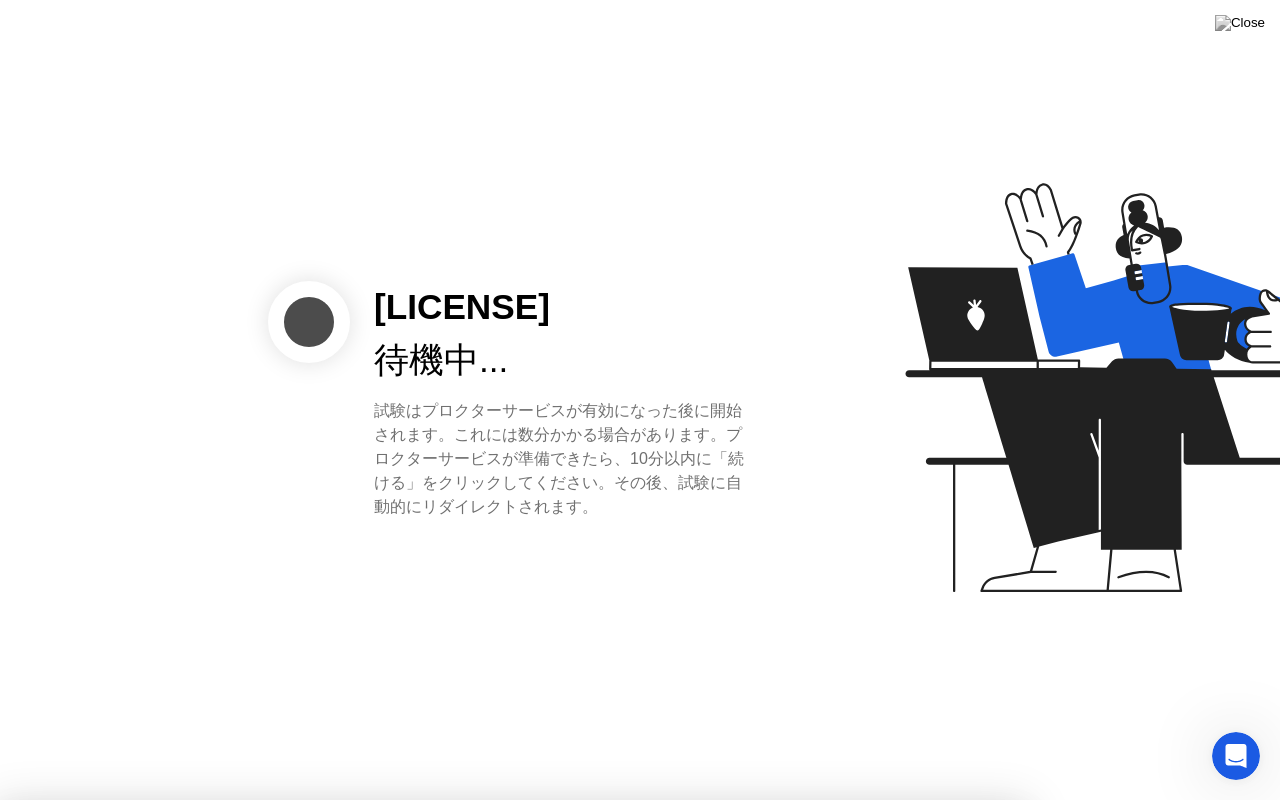 click on "はい" at bounding box center (456, 912) 